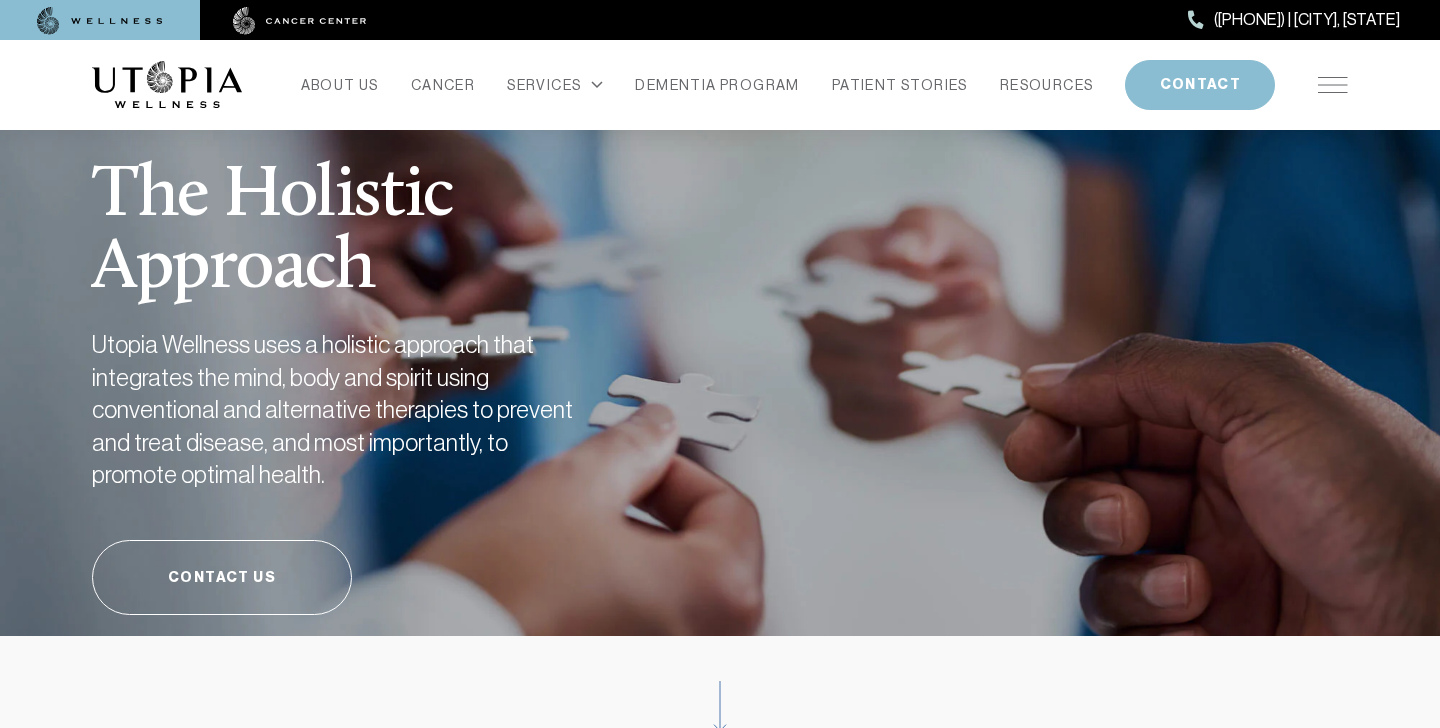 scroll, scrollTop: 0, scrollLeft: 0, axis: both 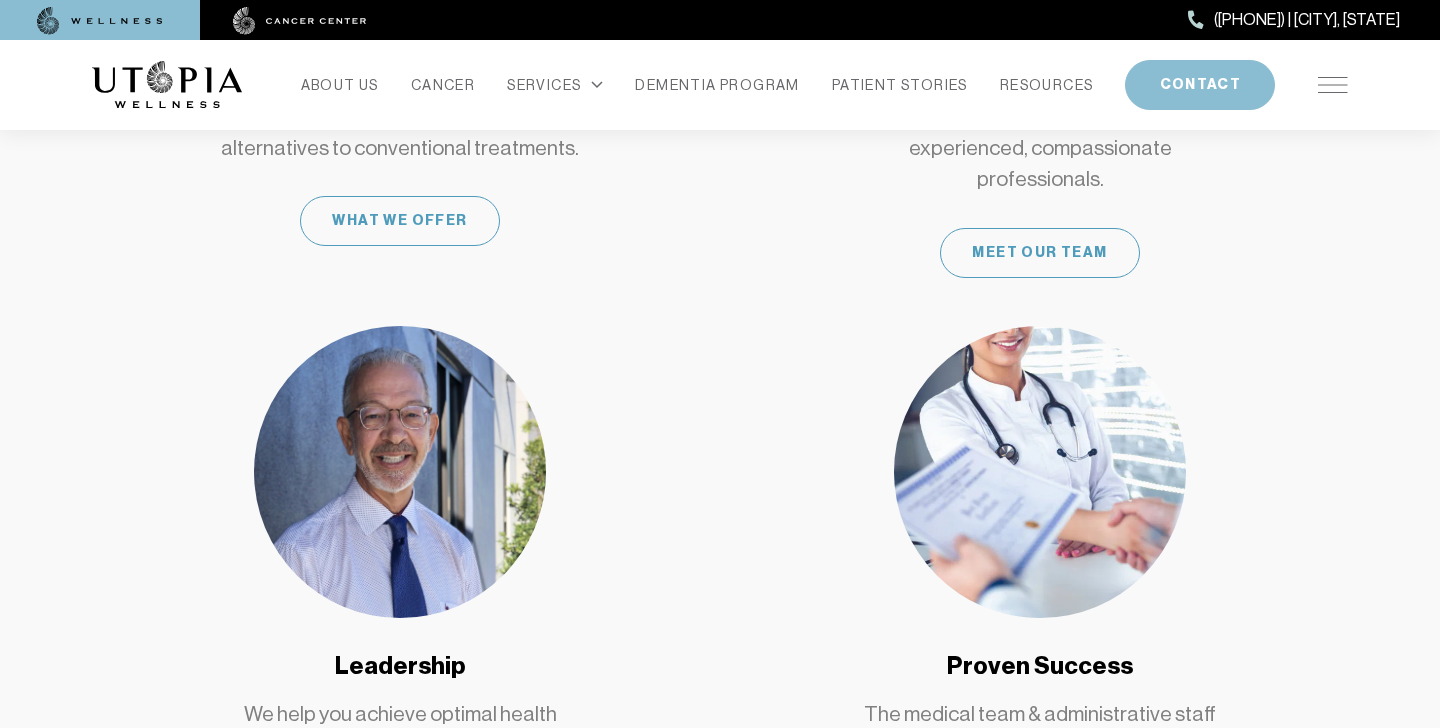 click on "ABOUT US CANCER SERVICES Services Overview Oxidative Stress: What It Is, Why It Matters, and How Utopia Wellness Can Help Long COVID & Holistic Therapies that really work Sjögren’s Syndrome Holistic Treatment Program Herbal Medicine Mystery Illnesses Health Conditions Dementia Holistic Treatment Program Sensitiv Imago Peroxide Therapy Mystery Illnesses Medical Weight Loss IV Vitamin Therapy Detoxification Colon Therapy Chelation Therapy Bio-Identical Hormones iVitamin Bar Overview Myer’s Cocktail – Oldie But Goodie All About that Base – Alkalinity Game Day – Energy/Stamina Immune Booster – Immunity Fountain of Youth – Anti-Aging The Fat Burner – Weight Loss The Hangover – Recovery Royal Flush – Detoxifying The IVitamin Bar prevents and helps treat a wide variety of conditions safely and effectively. Learn More DEMENTIA PROGRAM PATIENT STORIES RESOURCES CONTACT" at bounding box center [720, 85] 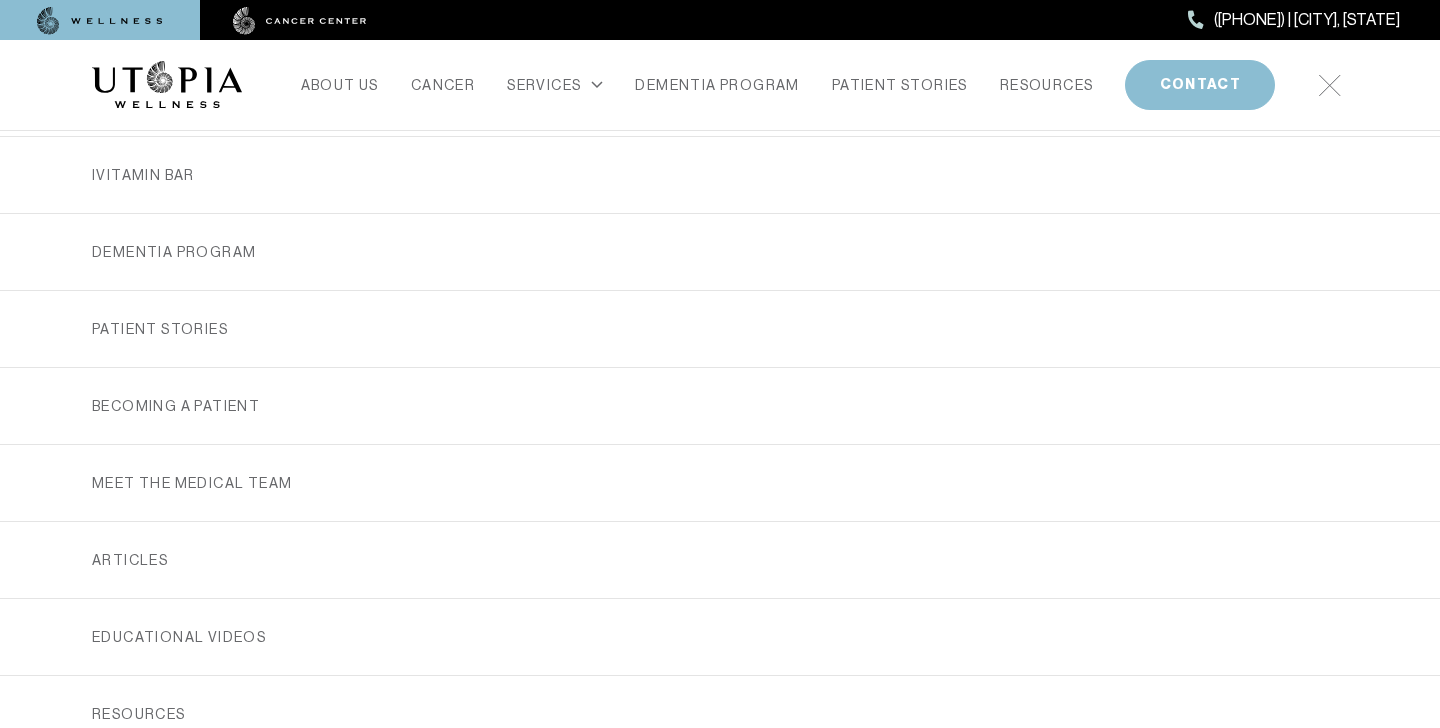scroll, scrollTop: 465, scrollLeft: 0, axis: vertical 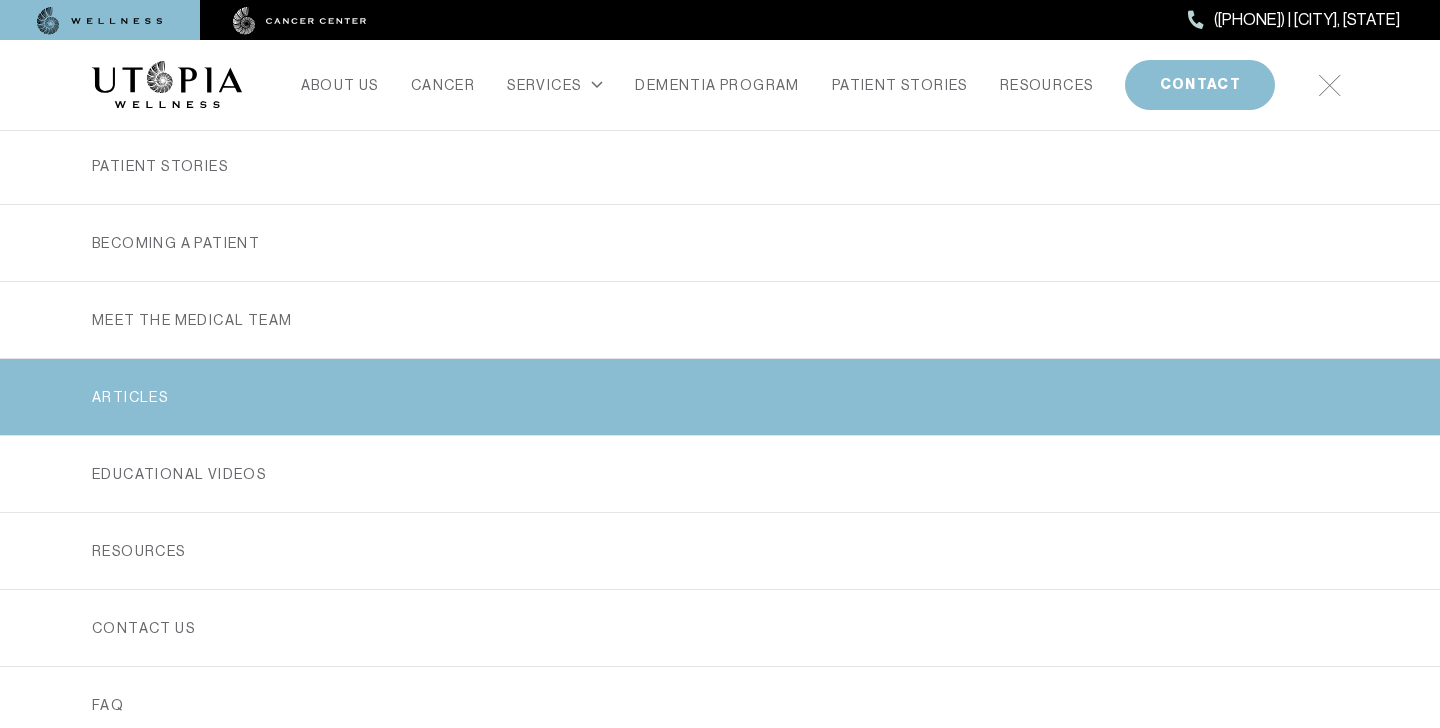 click on "ARTICLES" at bounding box center [720, 397] 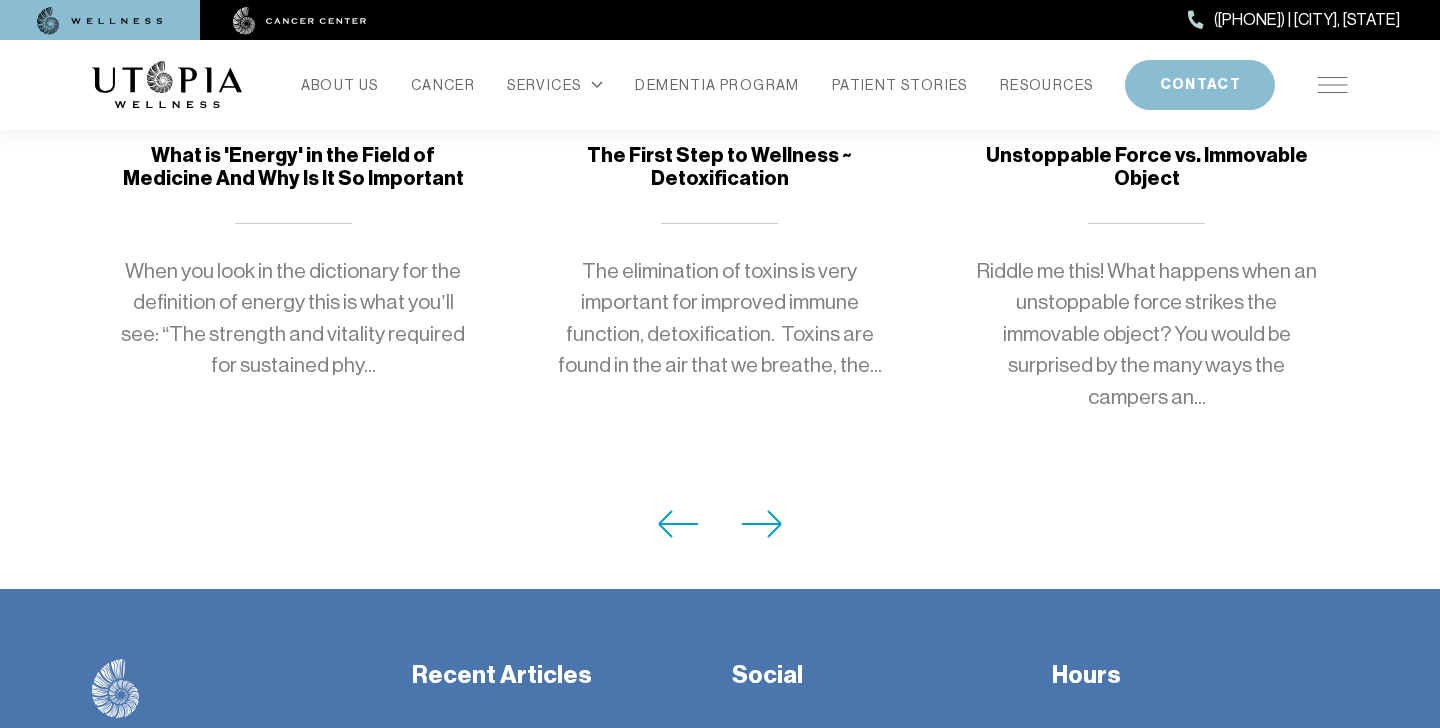scroll, scrollTop: 1981, scrollLeft: 0, axis: vertical 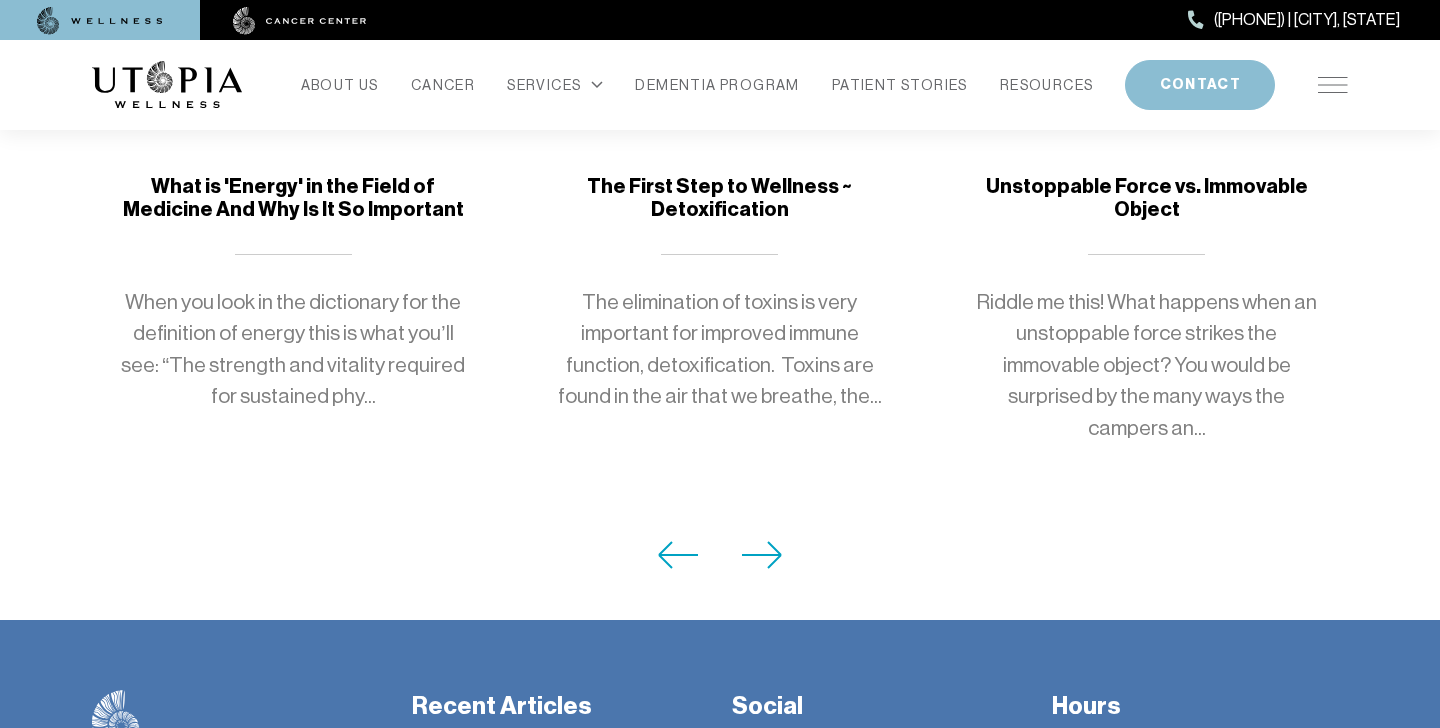 click 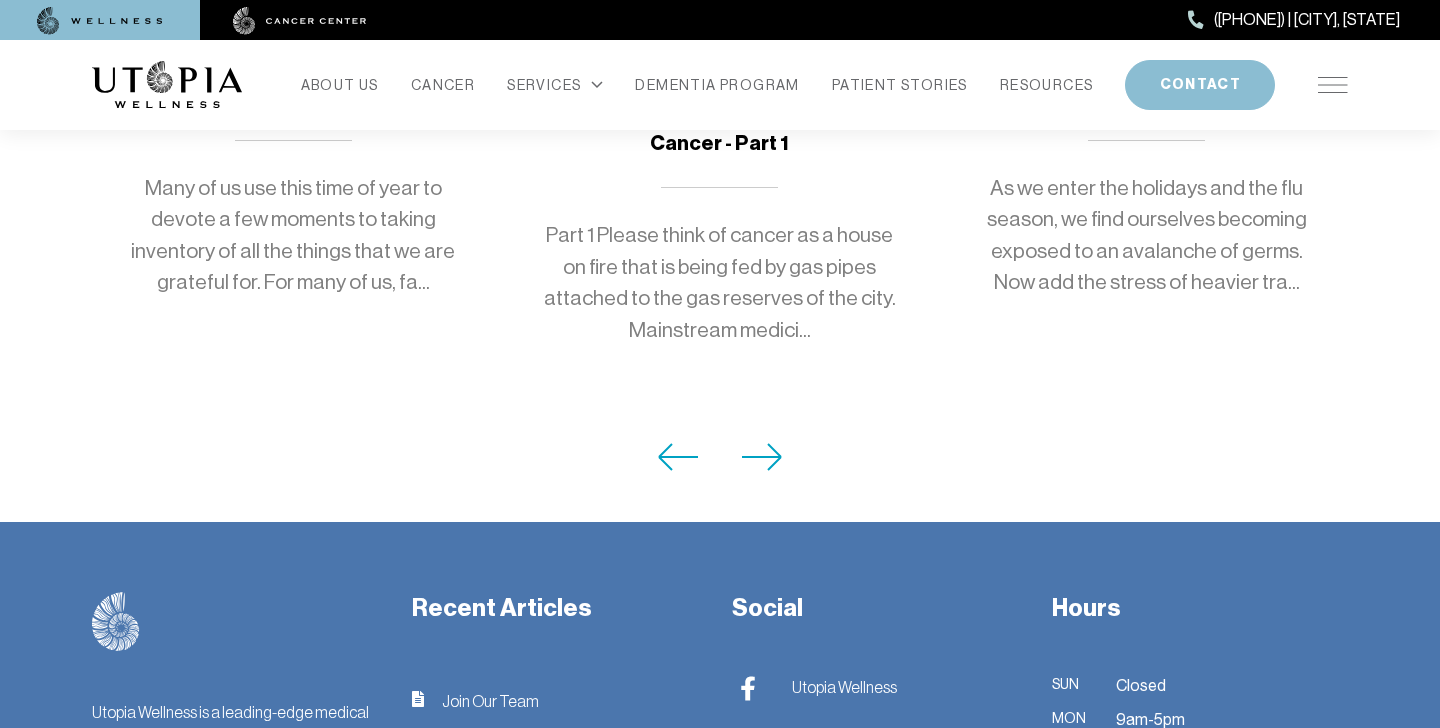 scroll, scrollTop: 2099, scrollLeft: 0, axis: vertical 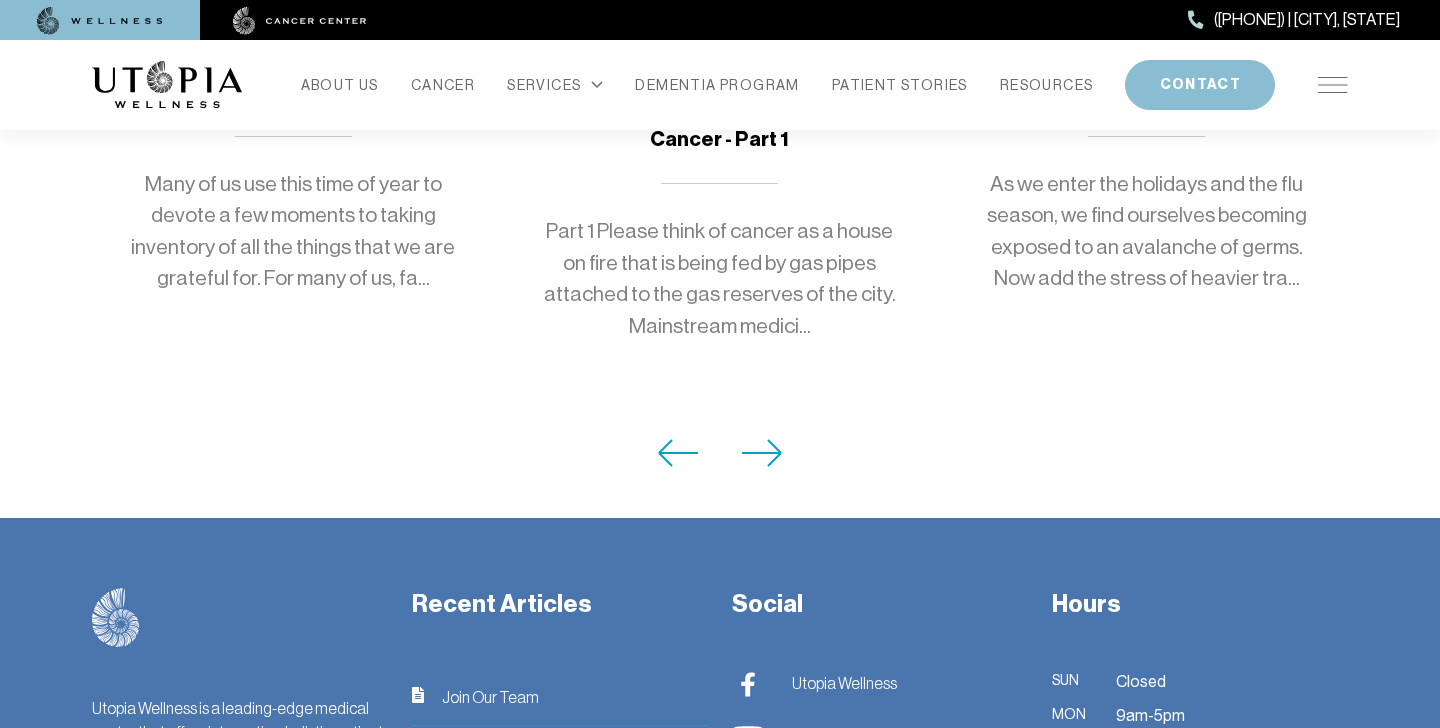 click 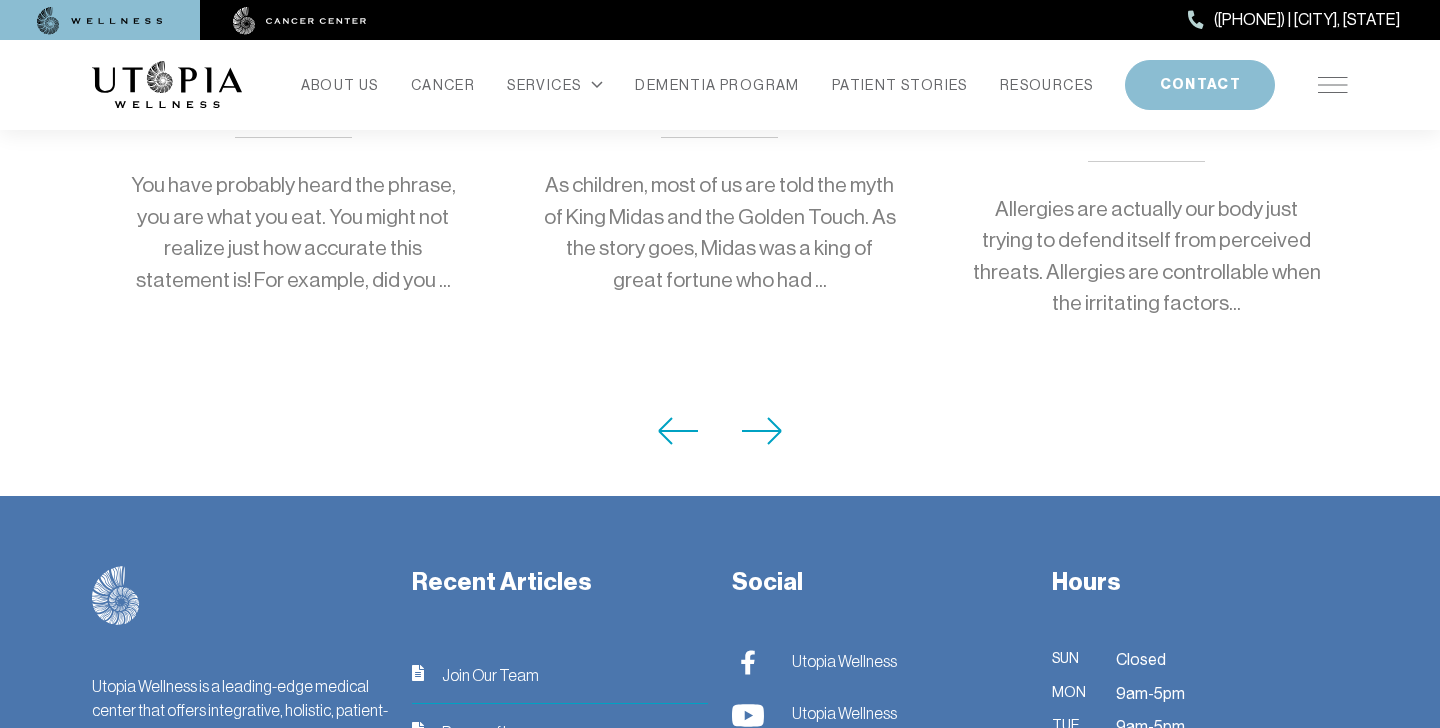 scroll, scrollTop: 2078, scrollLeft: 0, axis: vertical 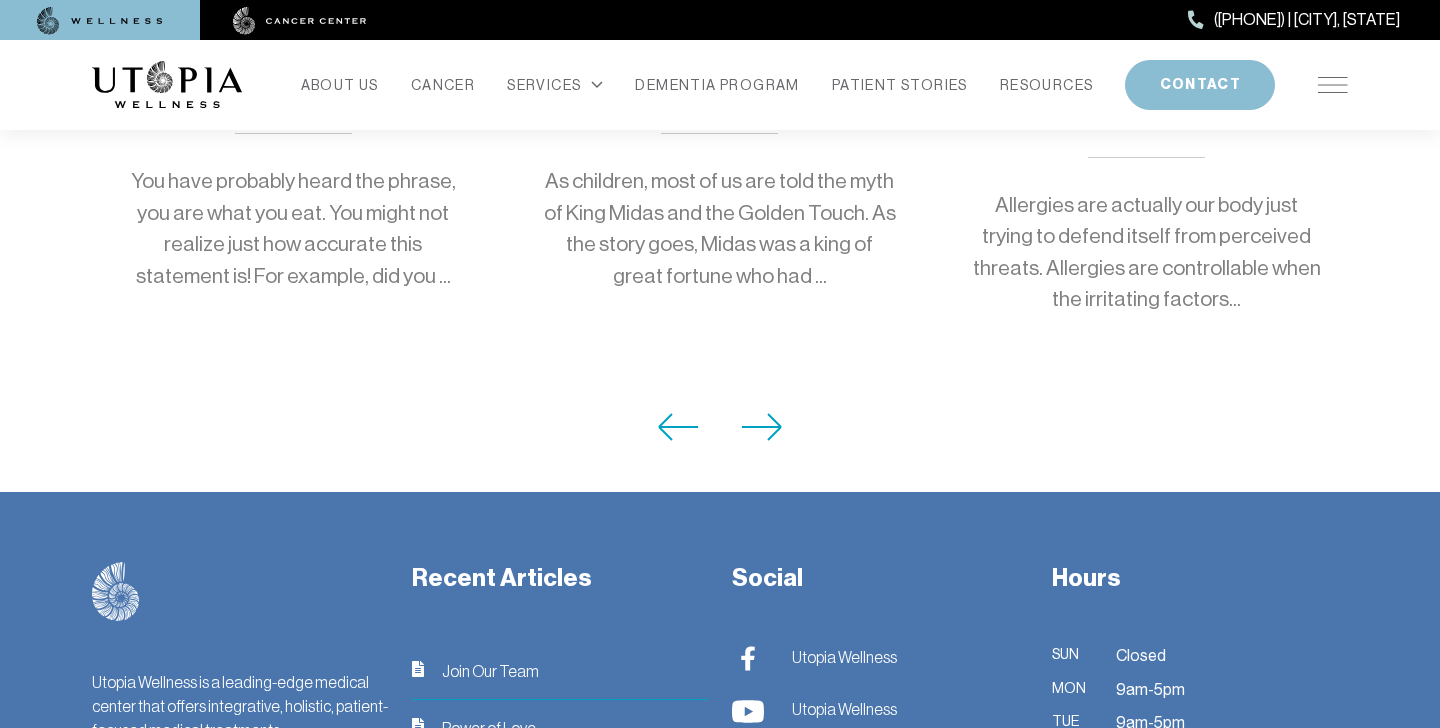 click 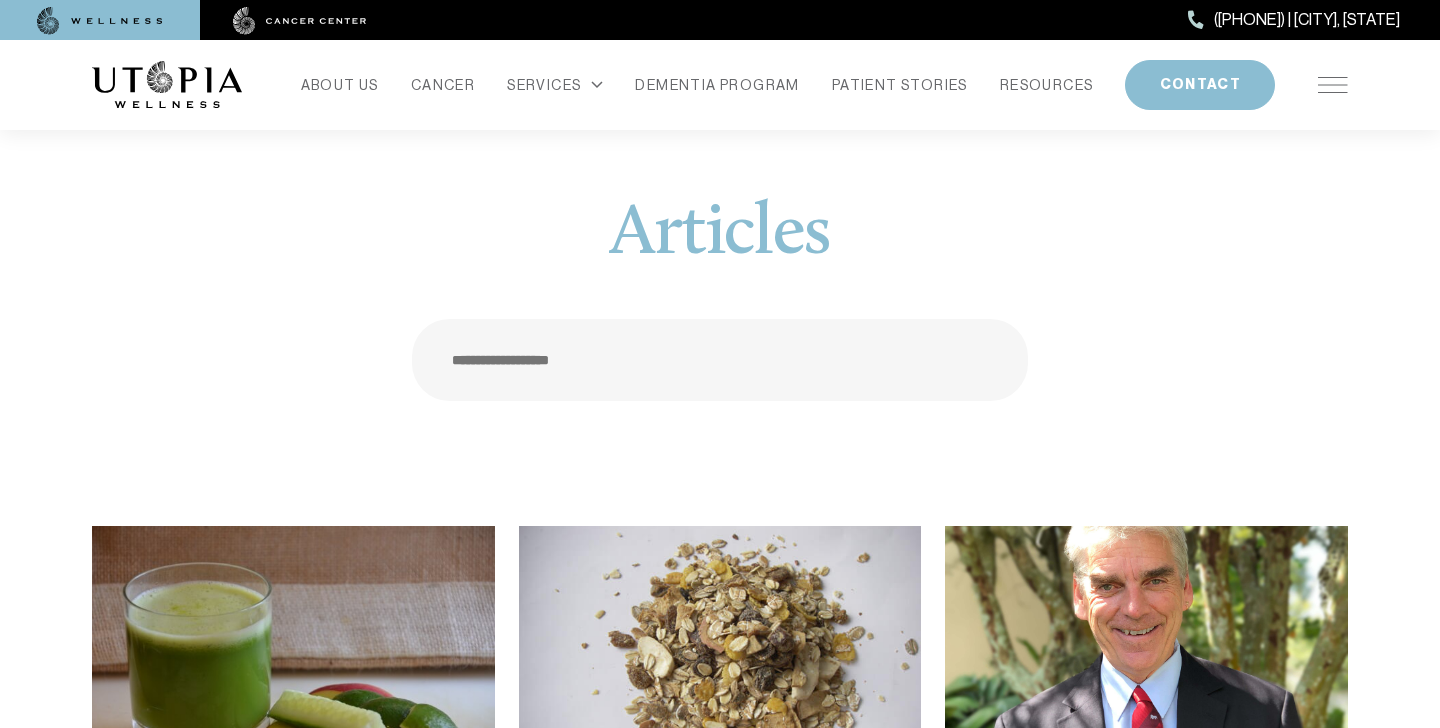 scroll, scrollTop: 14, scrollLeft: 0, axis: vertical 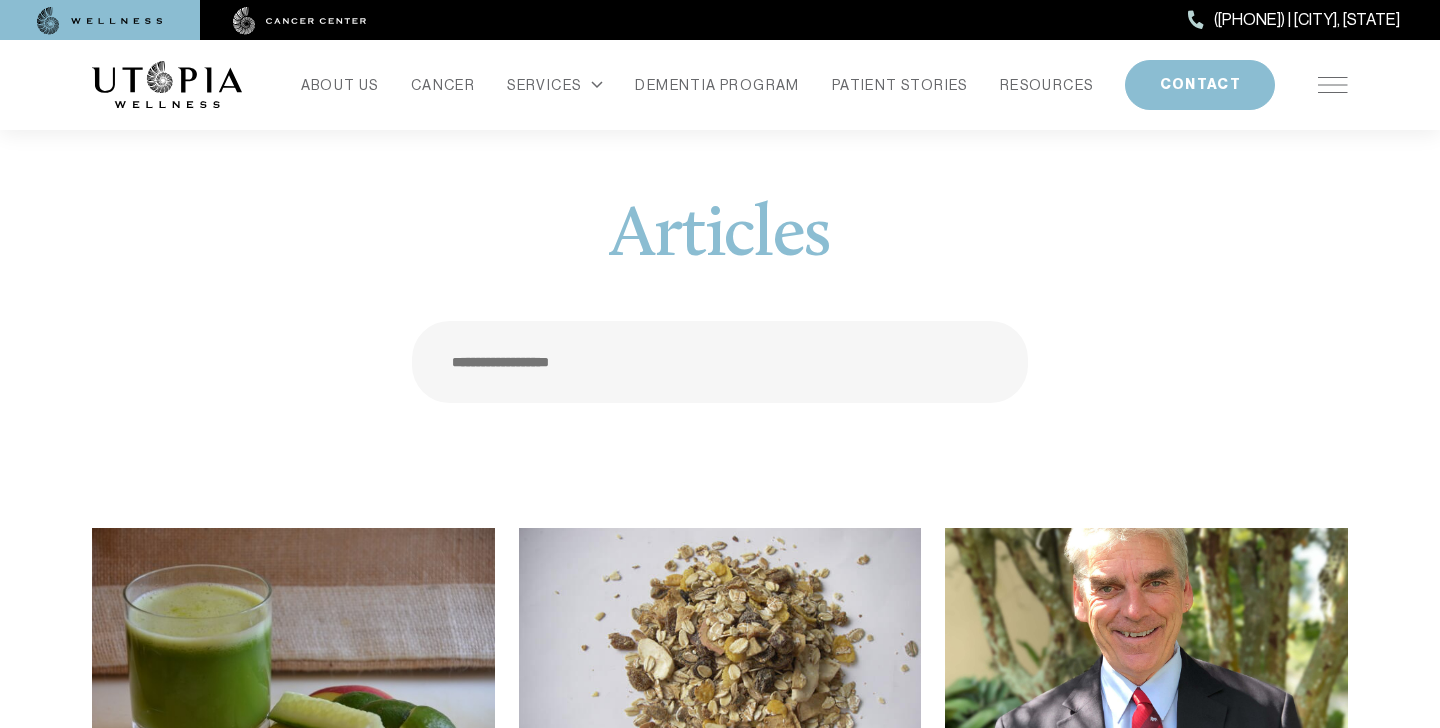 click at bounding box center (720, 362) 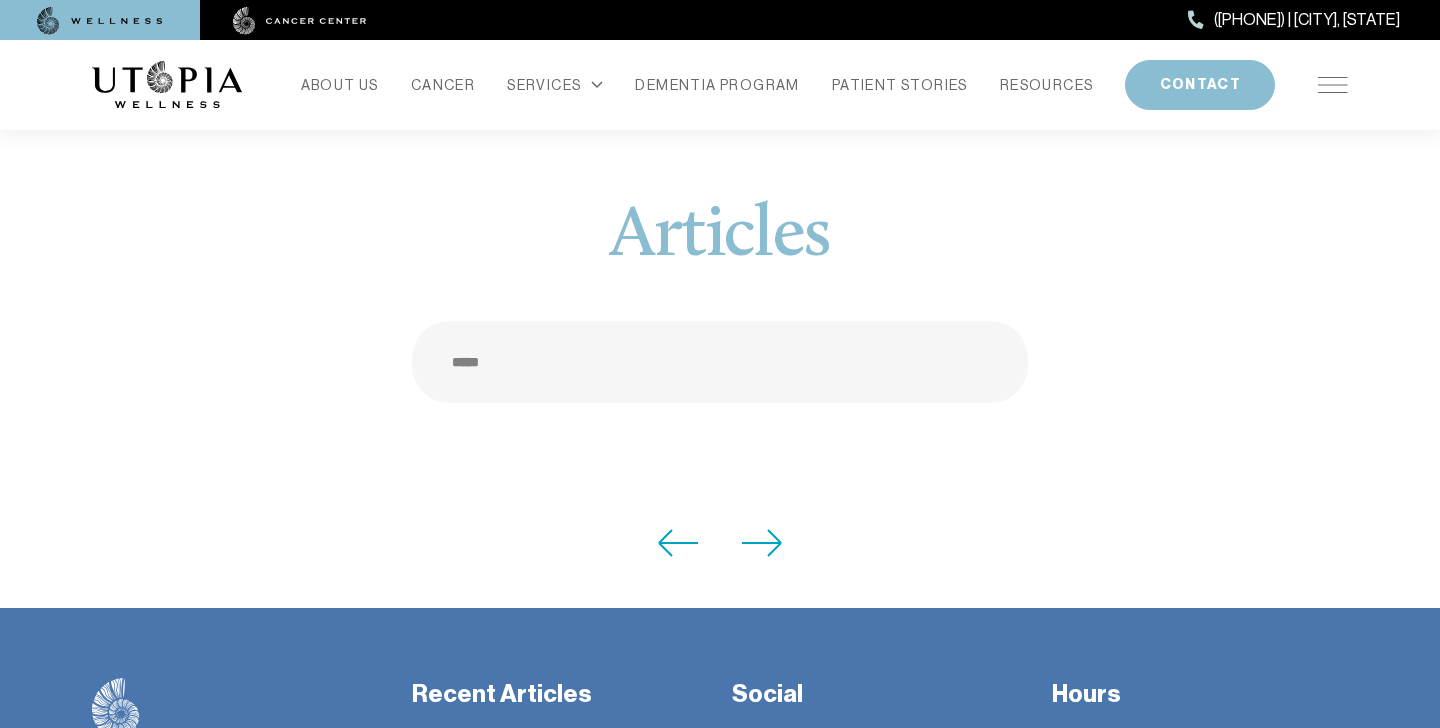 type on "*****" 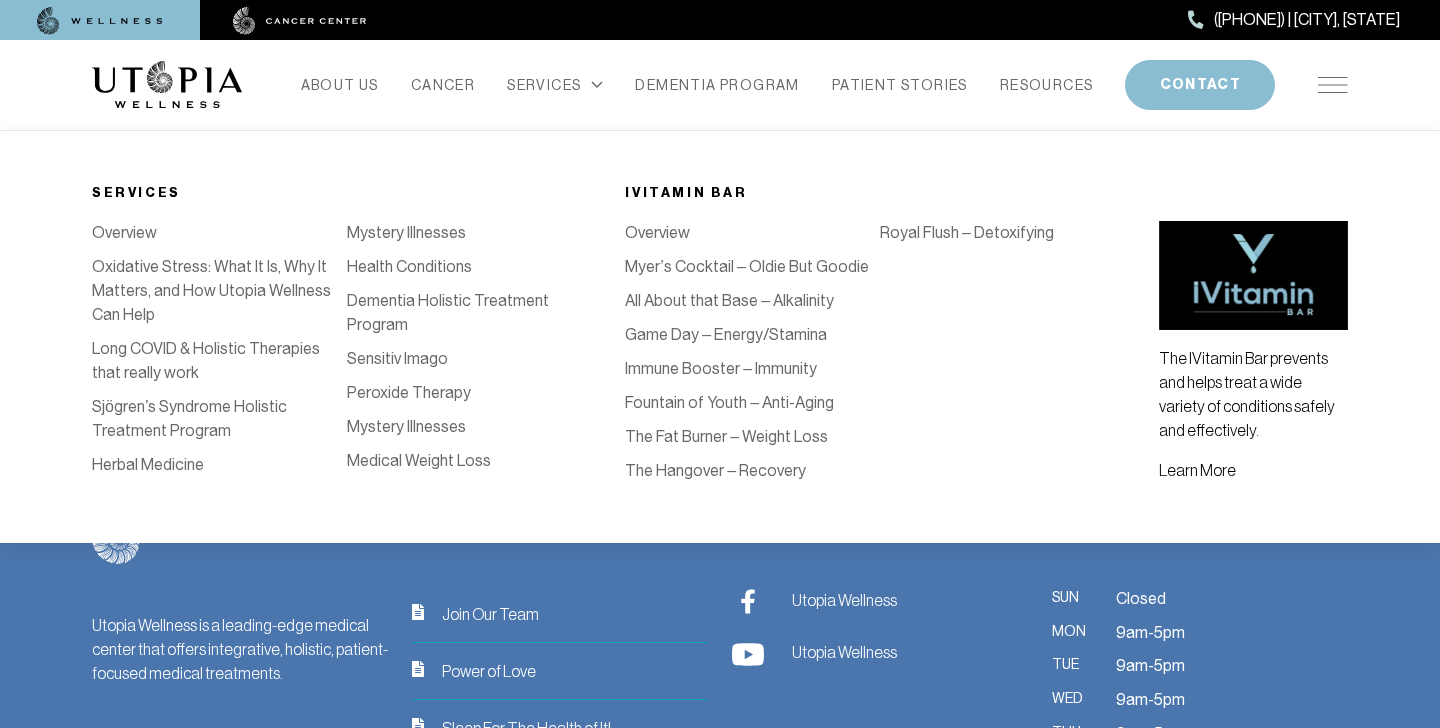 scroll, scrollTop: 0, scrollLeft: 0, axis: both 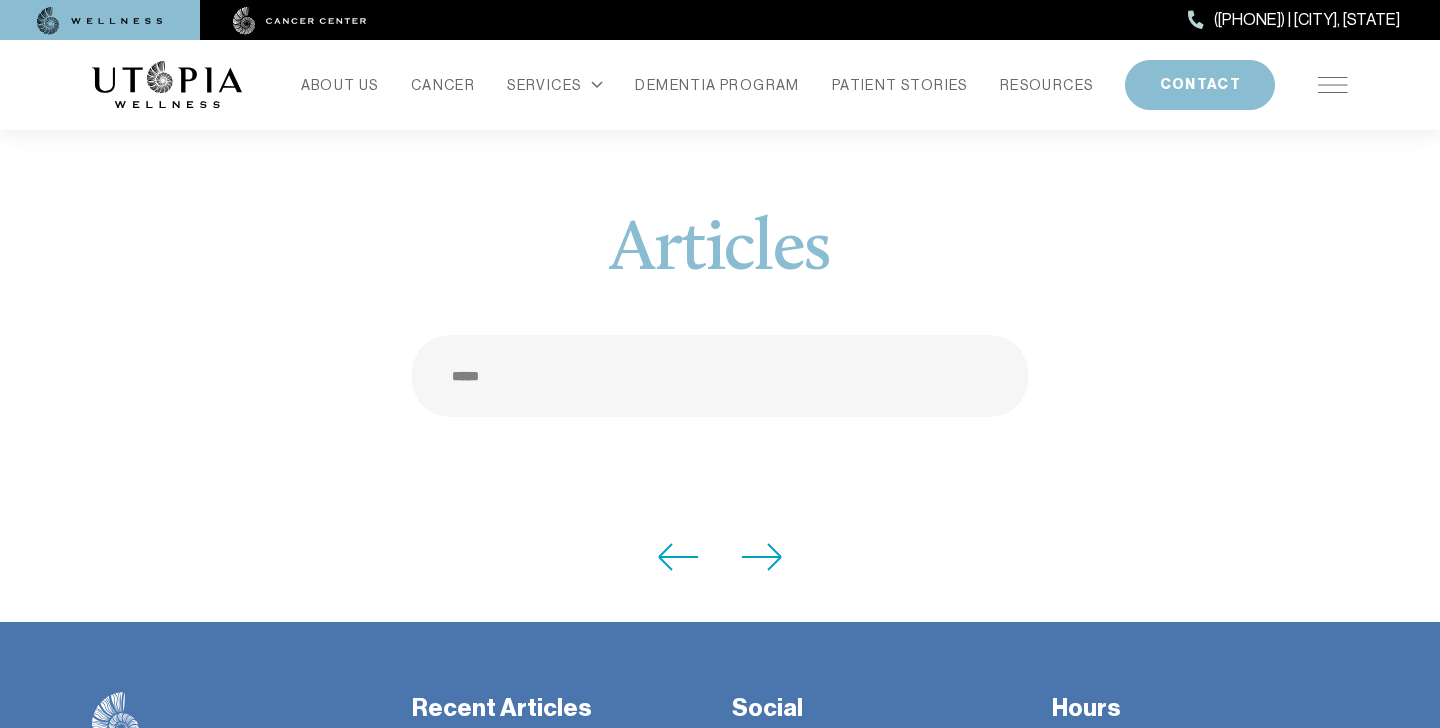 click at bounding box center (100, 21) 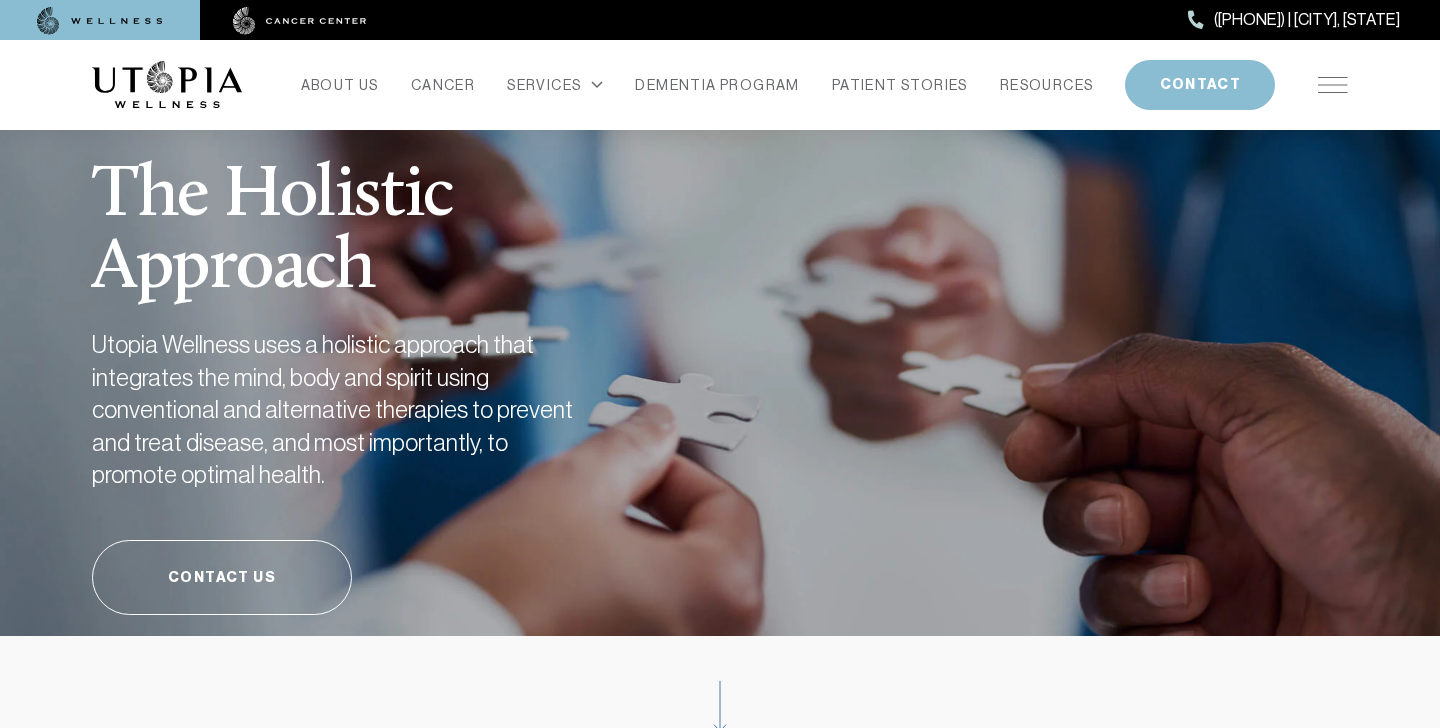 click at bounding box center [300, 21] 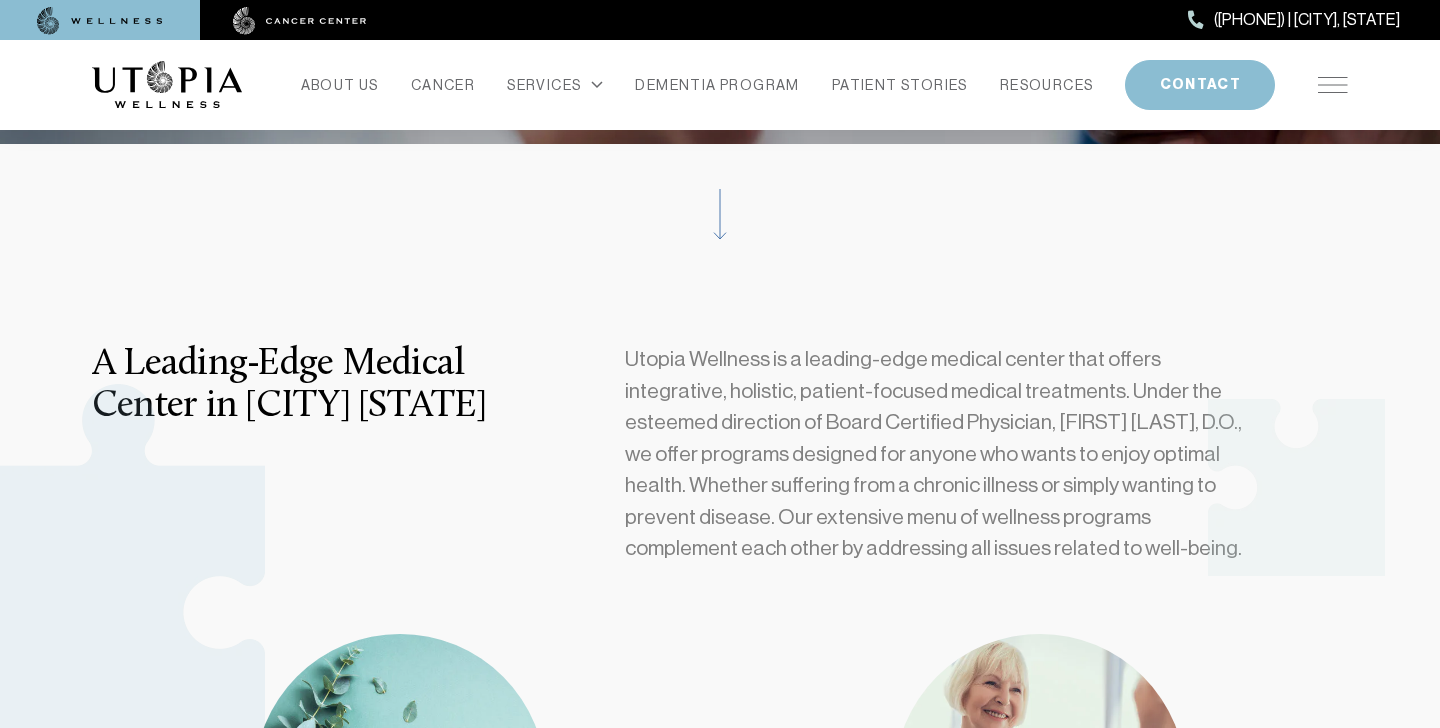 scroll, scrollTop: 0, scrollLeft: 0, axis: both 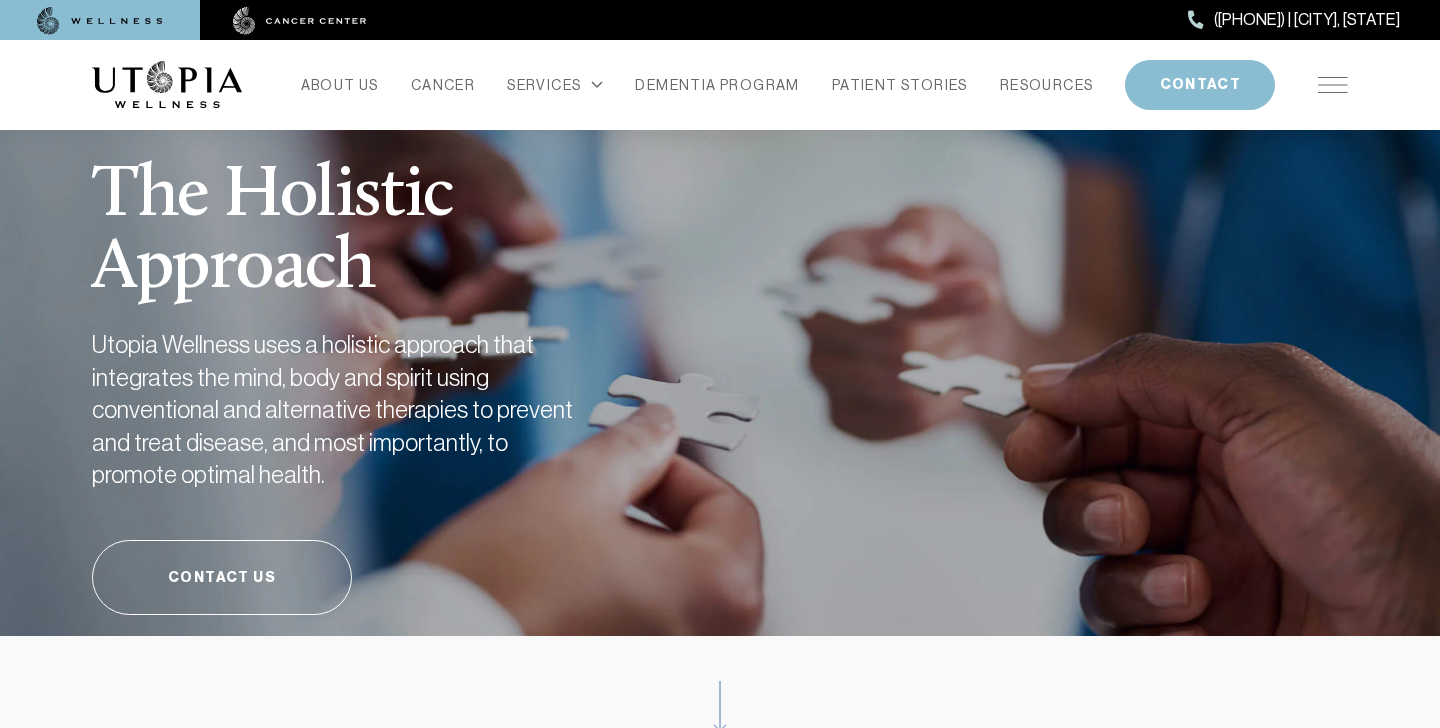 click at bounding box center [1333, 85] 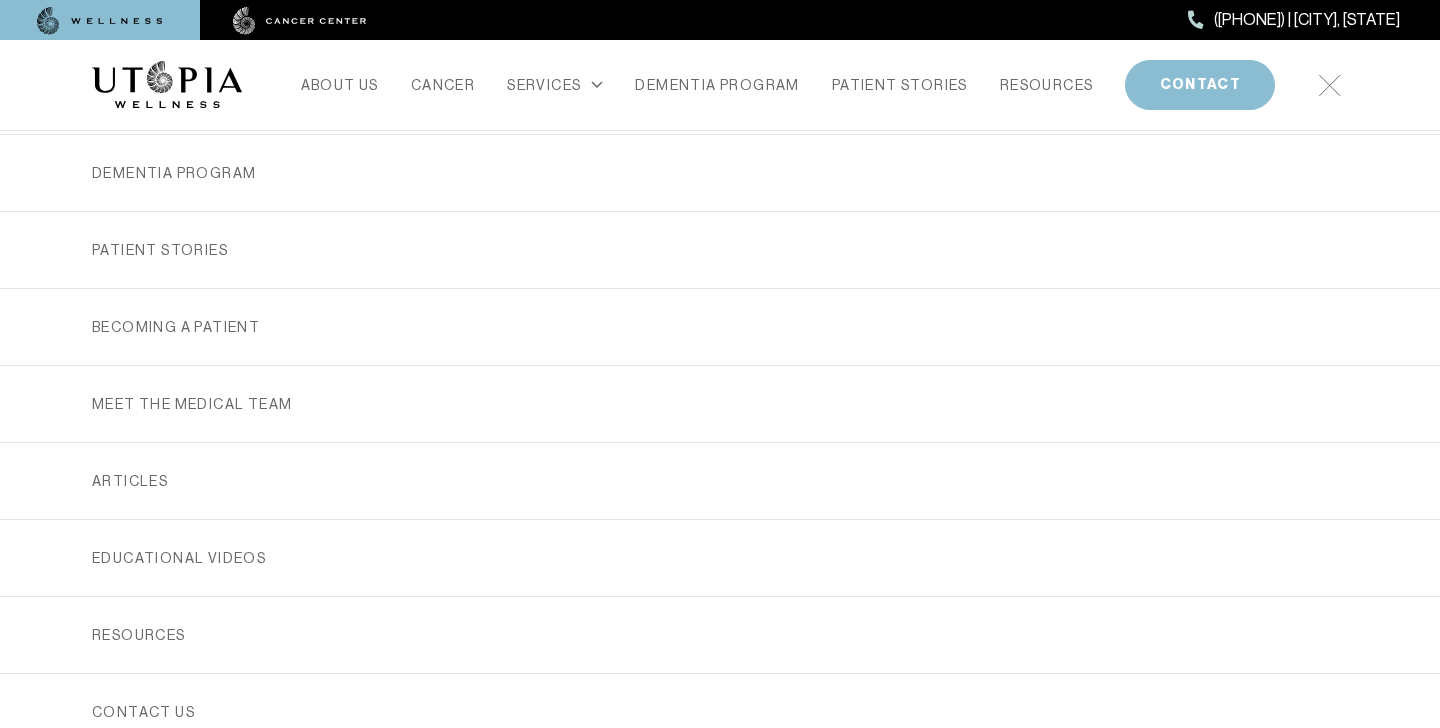scroll, scrollTop: 383, scrollLeft: 0, axis: vertical 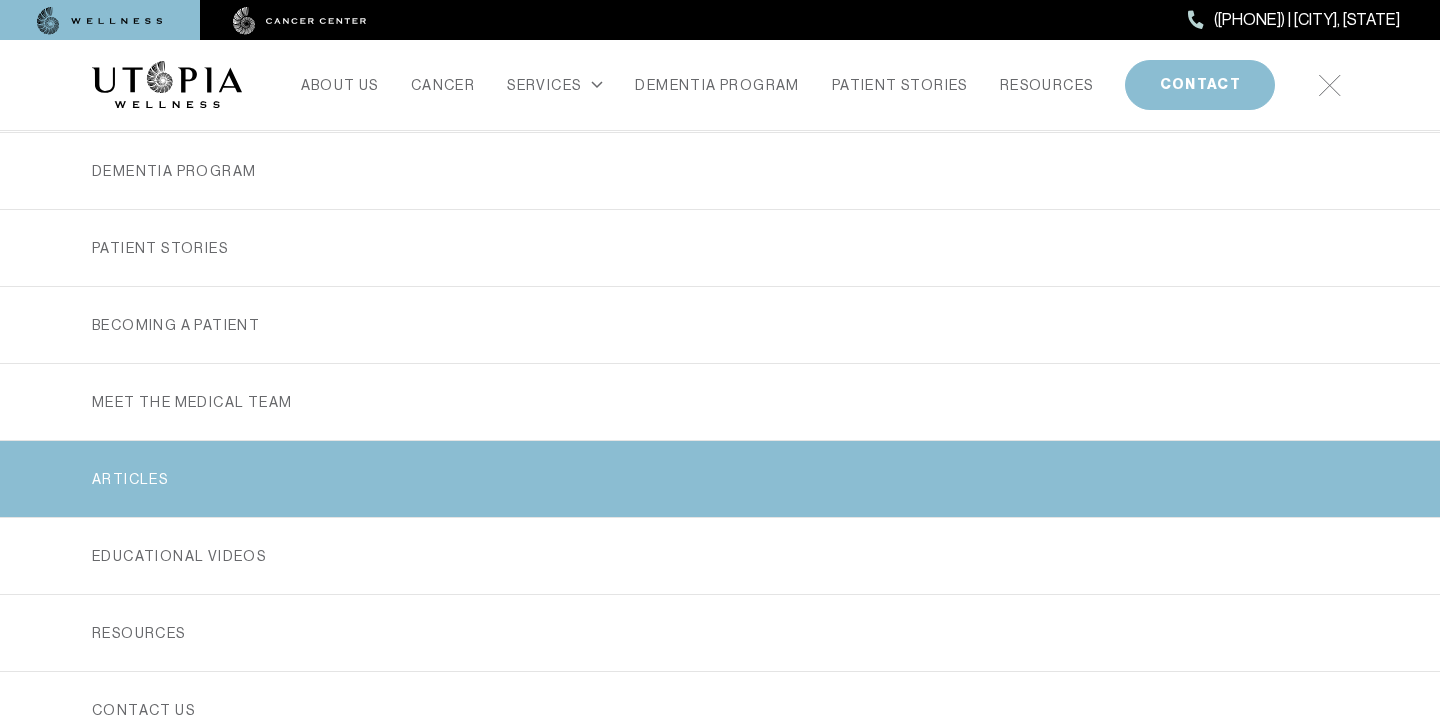 click on "ARTICLES" at bounding box center (720, 479) 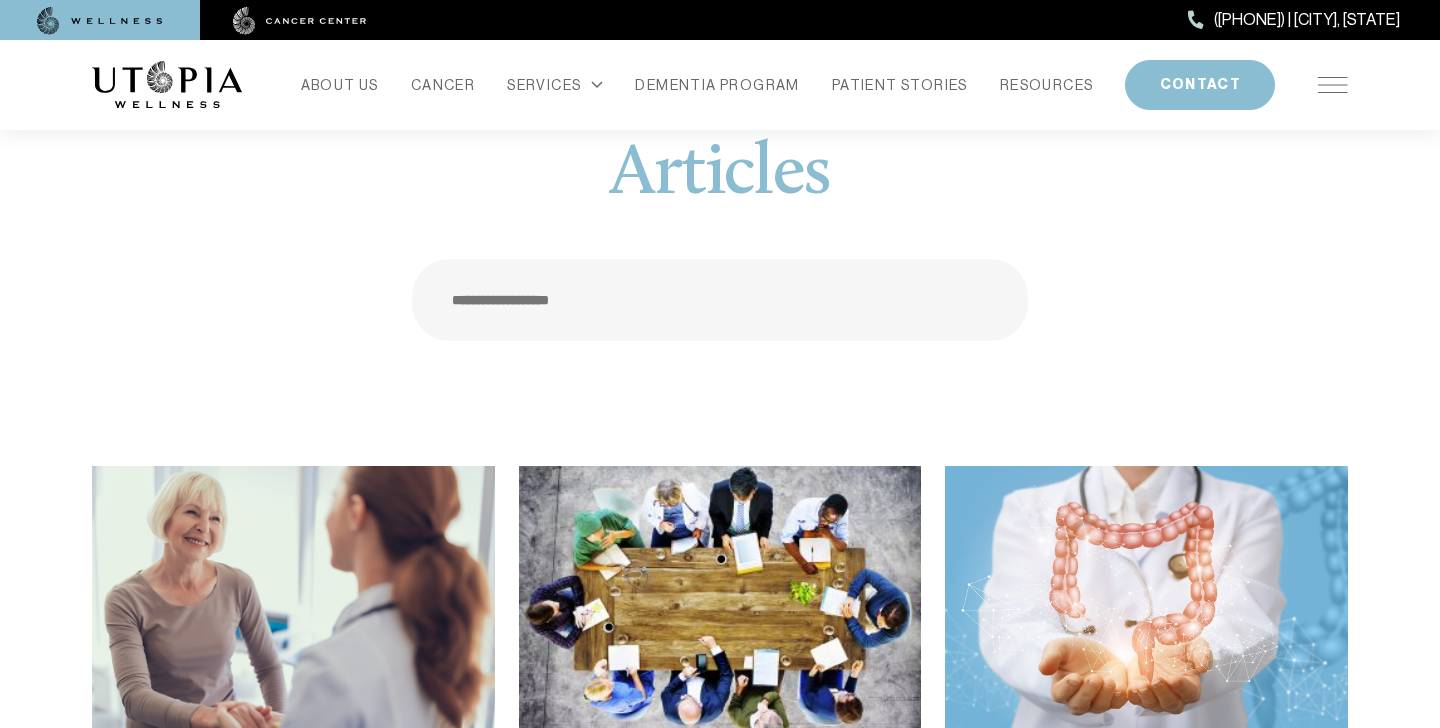 scroll, scrollTop: 0, scrollLeft: 0, axis: both 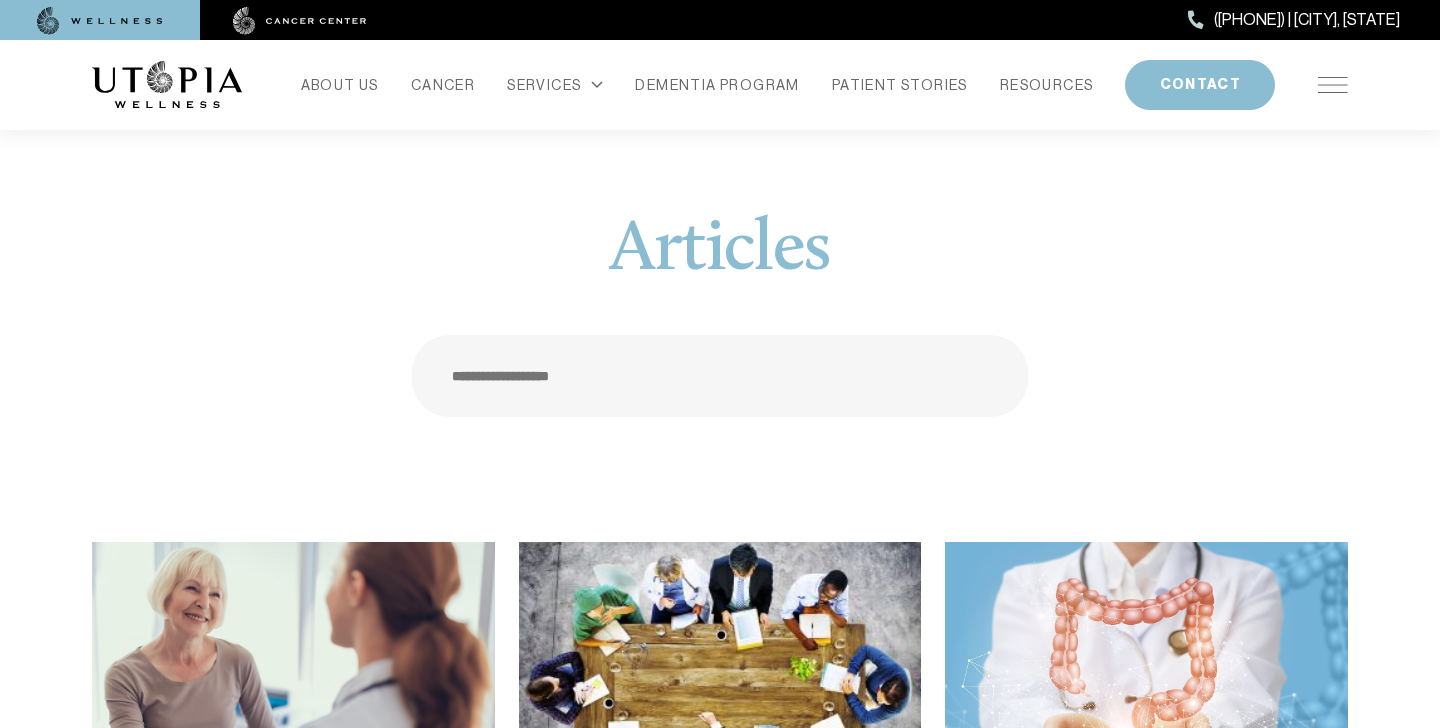 click at bounding box center (720, 376) 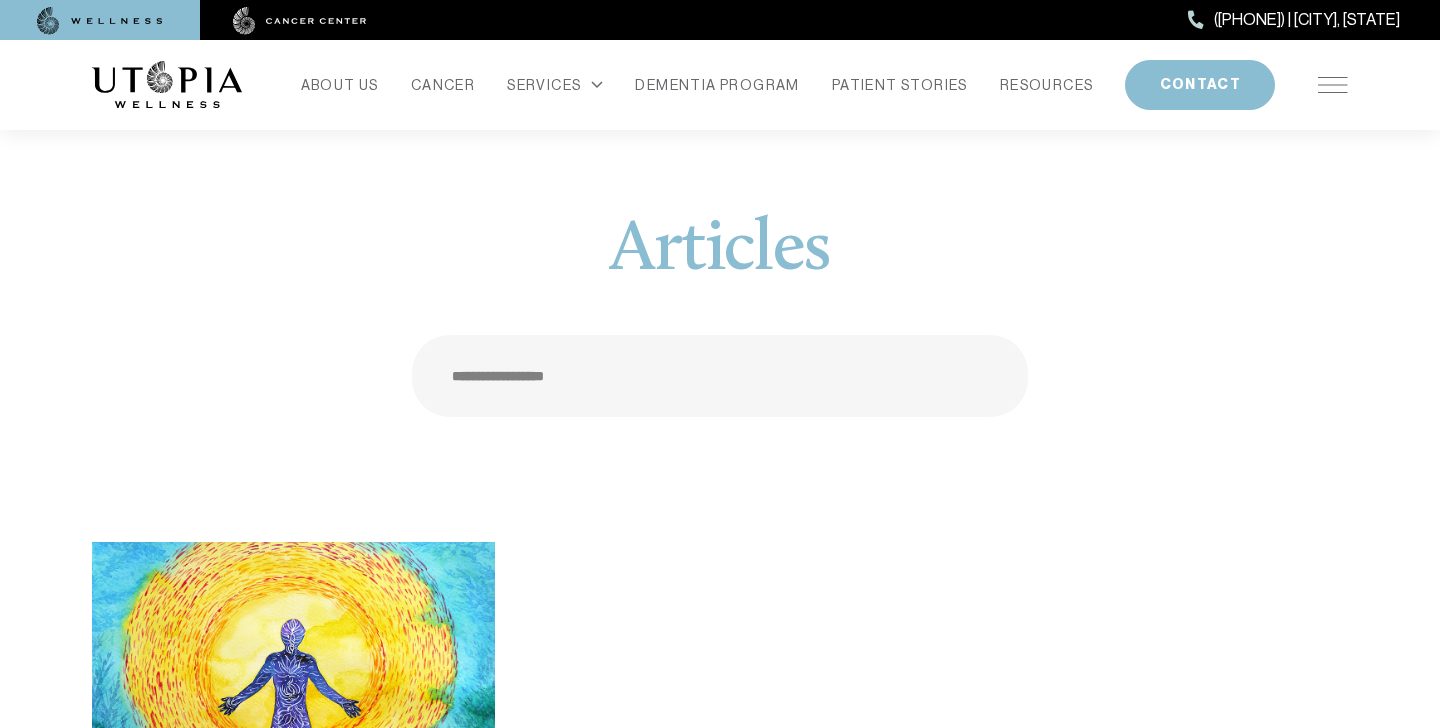 type on "**********" 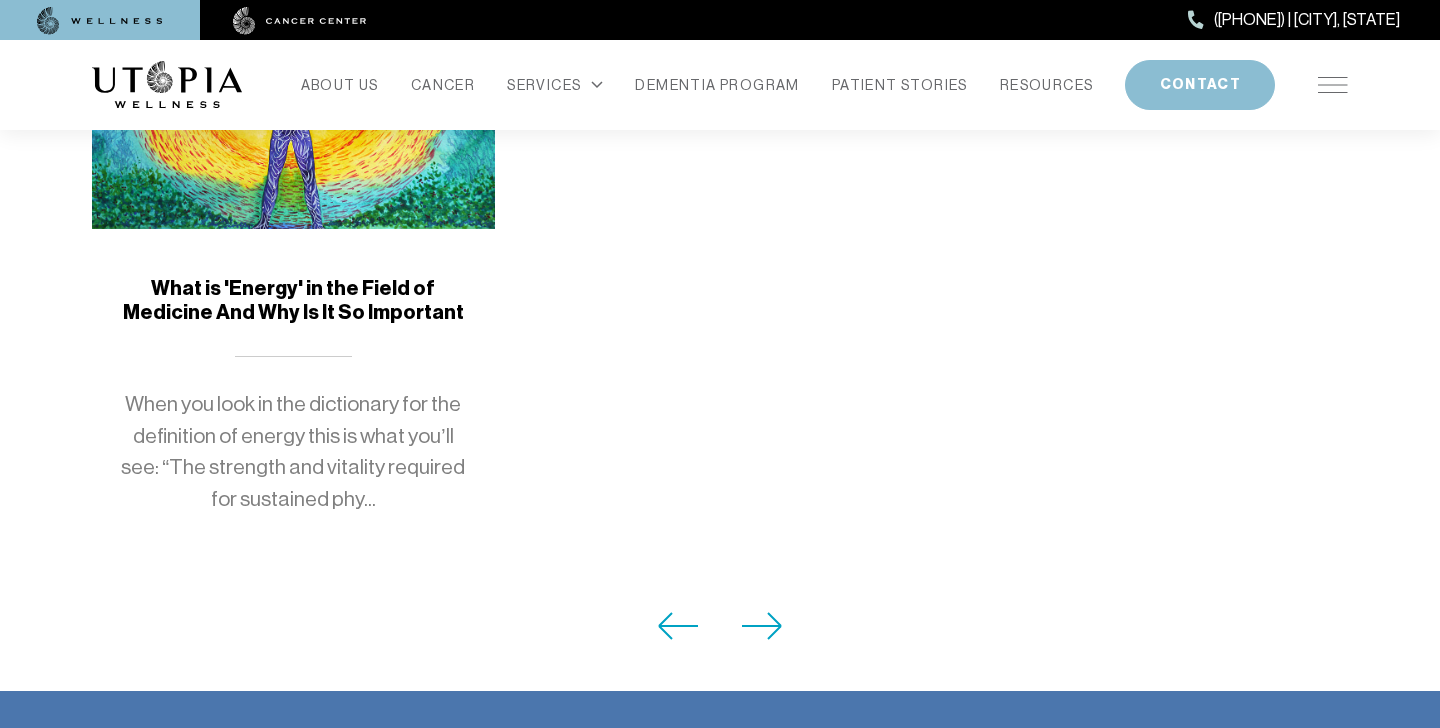 scroll, scrollTop: 0, scrollLeft: 0, axis: both 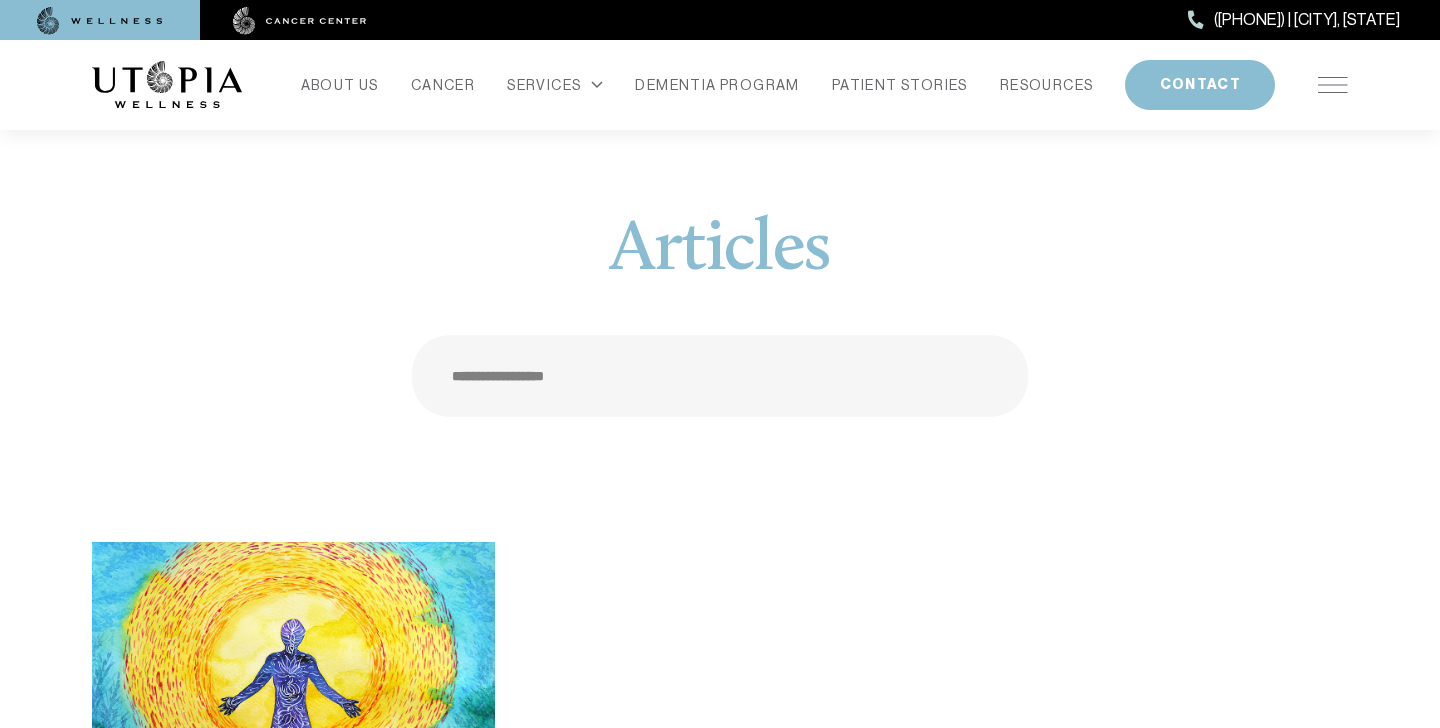 drag, startPoint x: 632, startPoint y: 369, endPoint x: 439, endPoint y: 363, distance: 193.09325 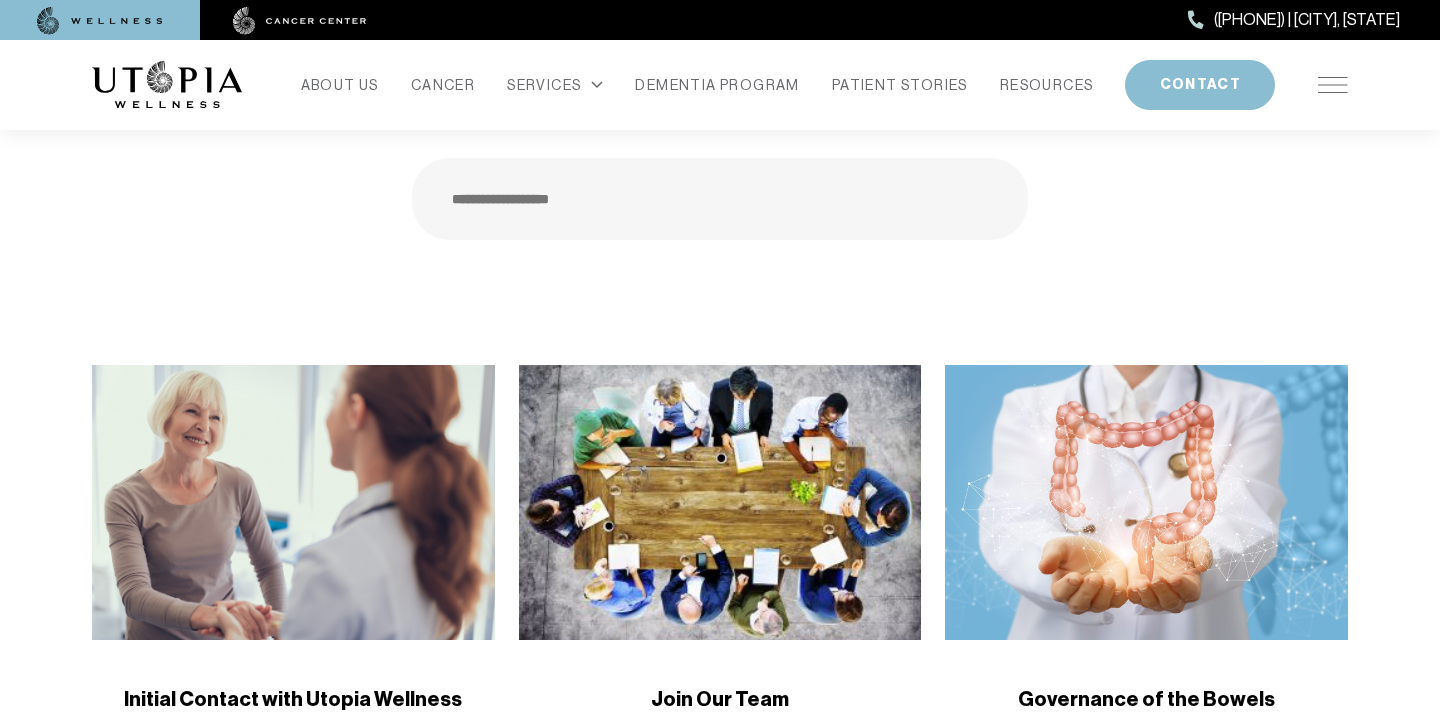 scroll, scrollTop: 0, scrollLeft: 0, axis: both 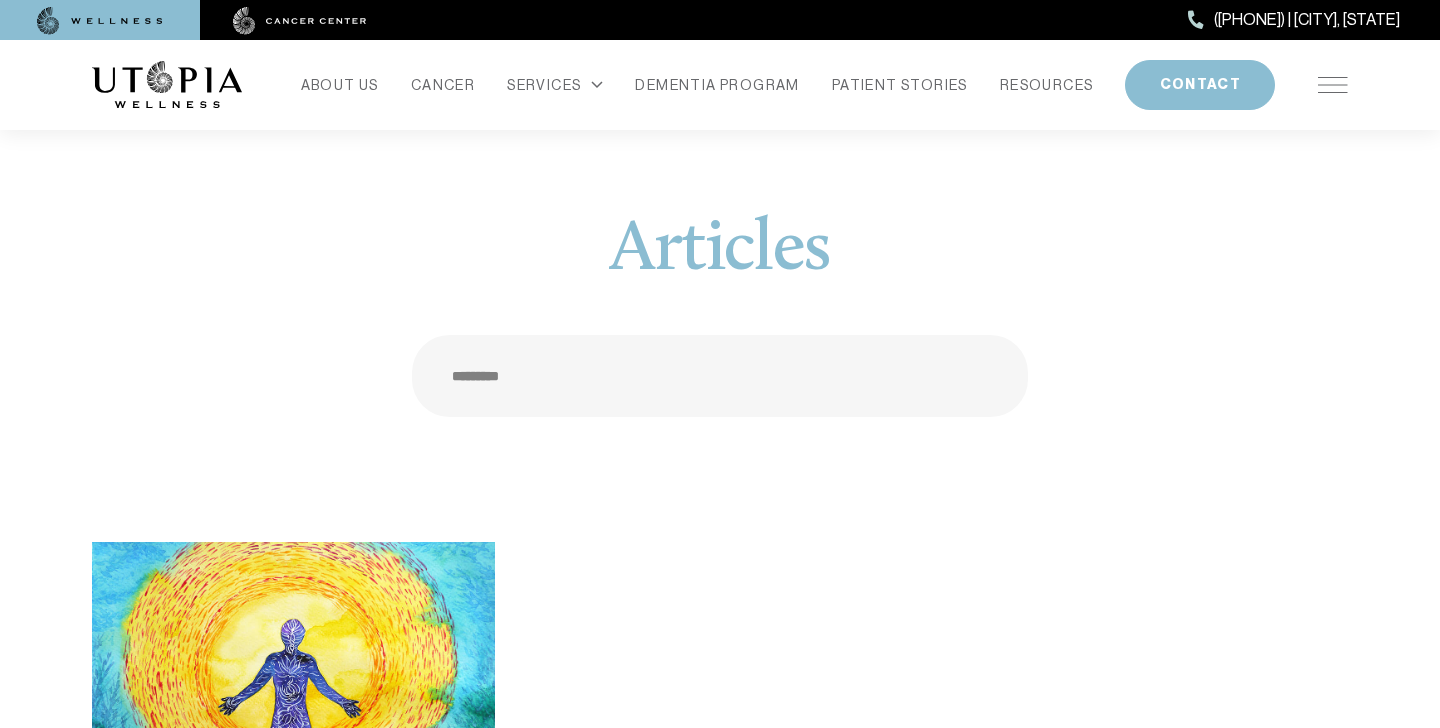type on "*********" 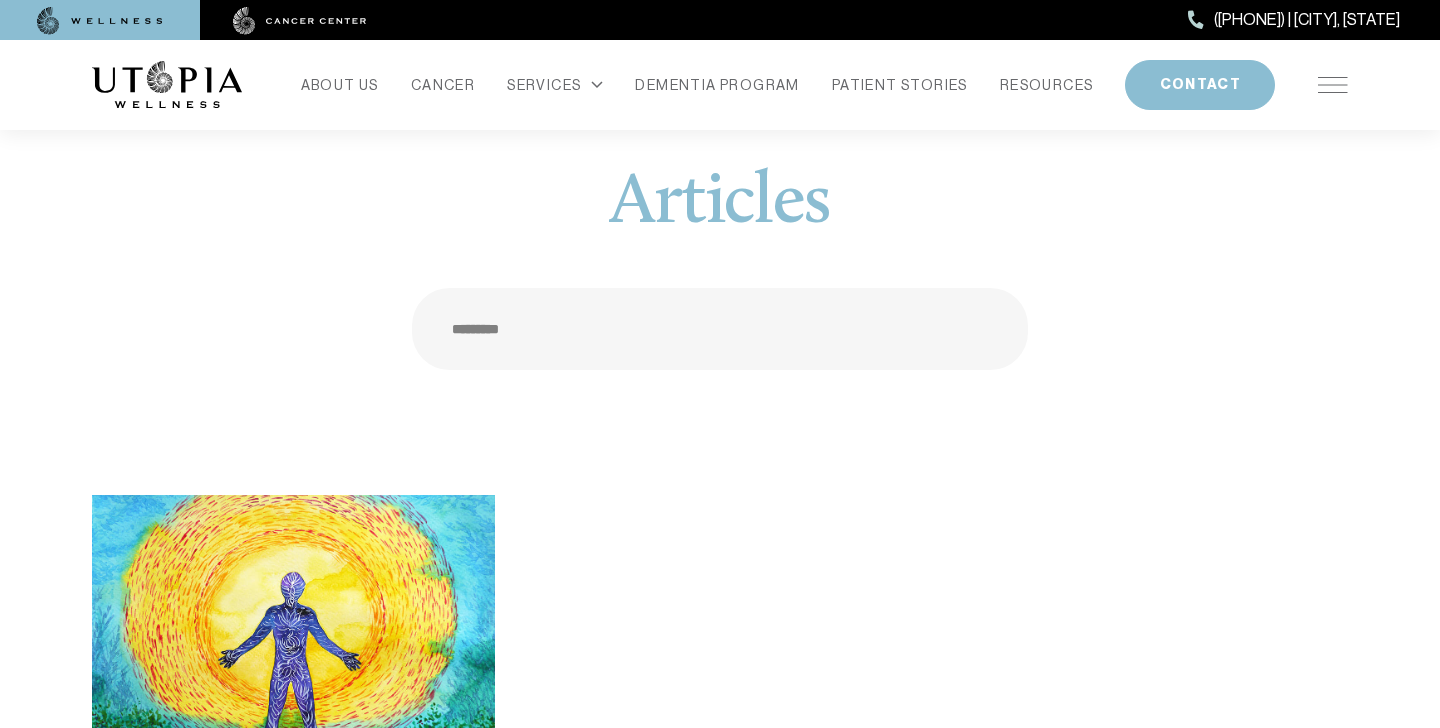 scroll, scrollTop: 0, scrollLeft: 0, axis: both 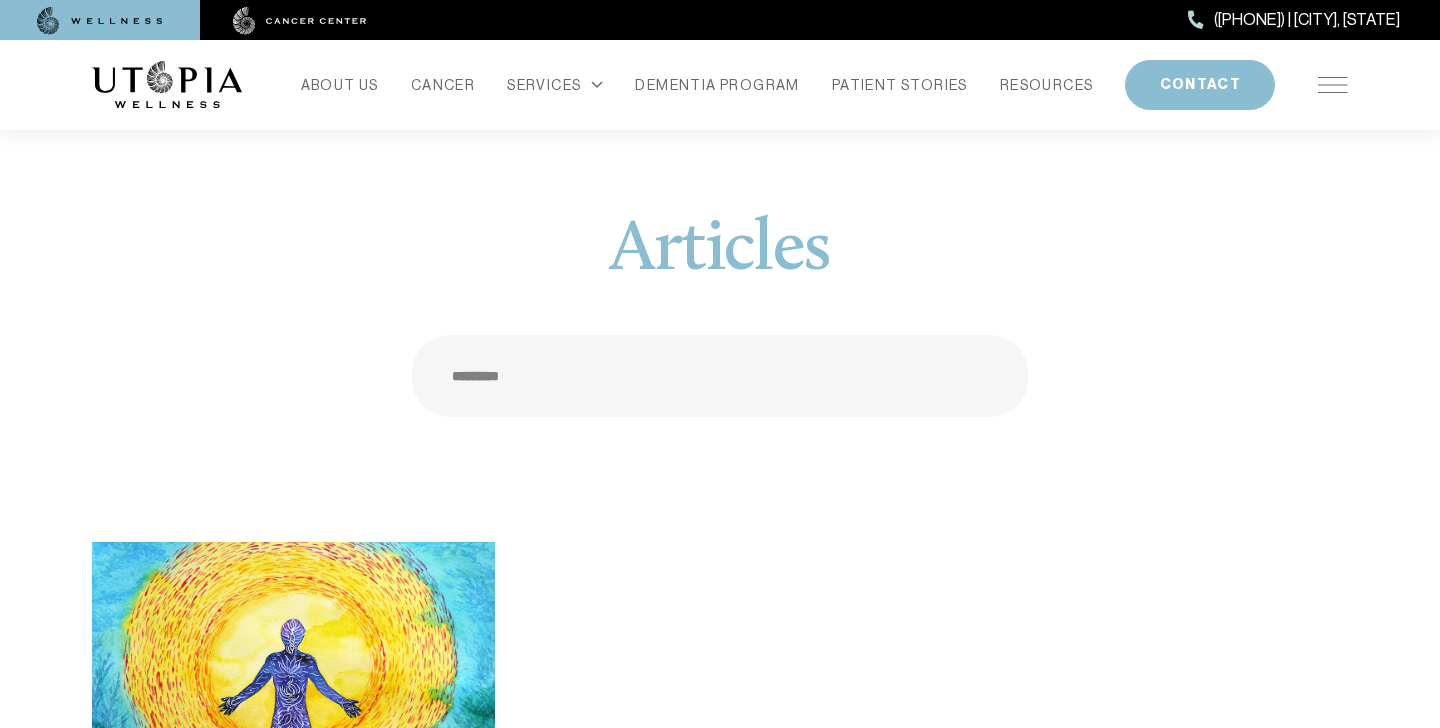 drag, startPoint x: 558, startPoint y: 371, endPoint x: 391, endPoint y: 371, distance: 167 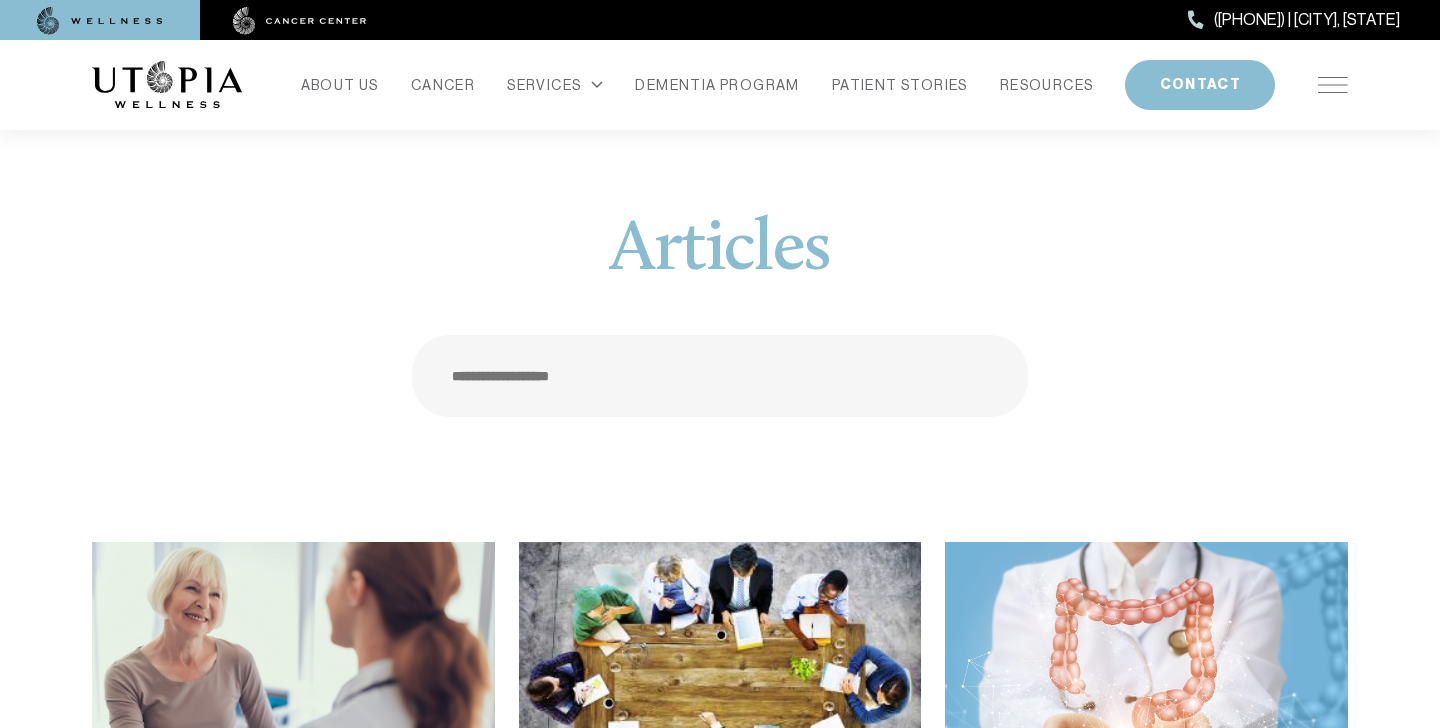 type 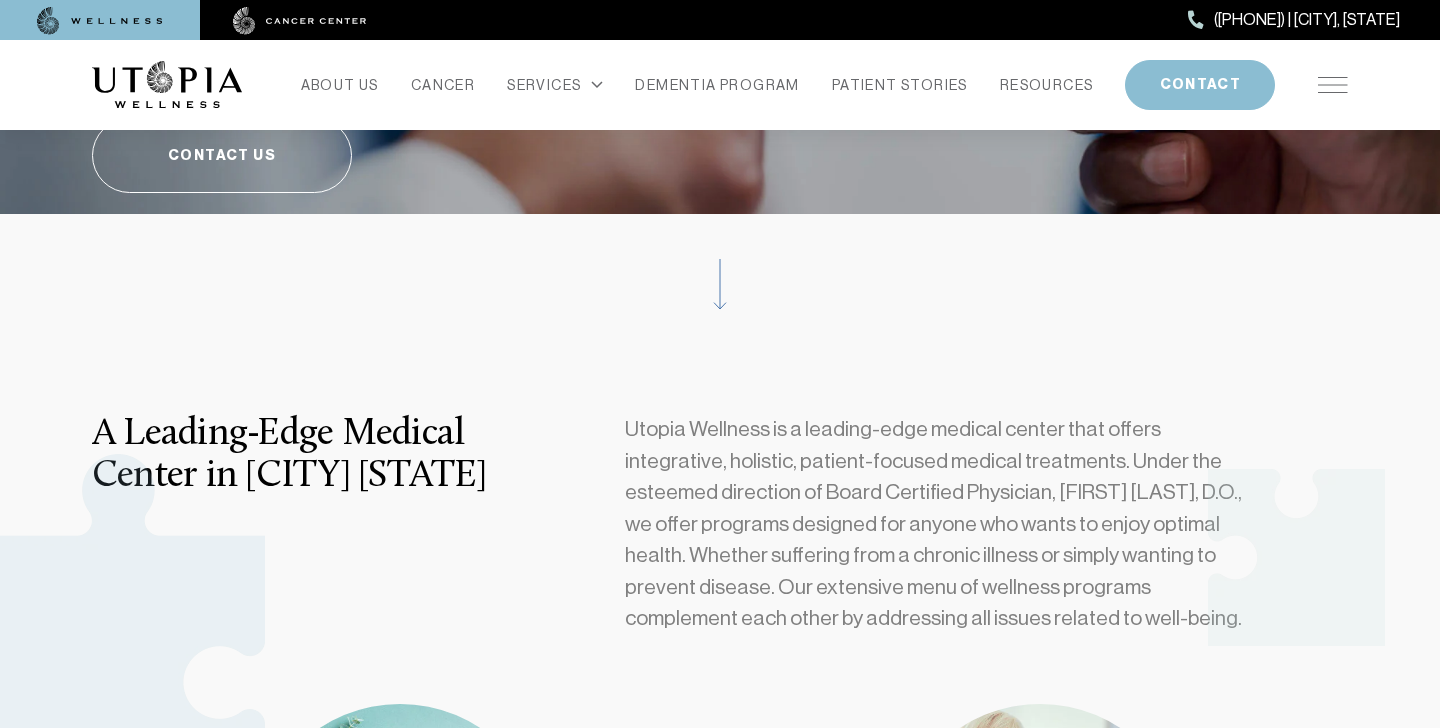 scroll, scrollTop: 0, scrollLeft: 0, axis: both 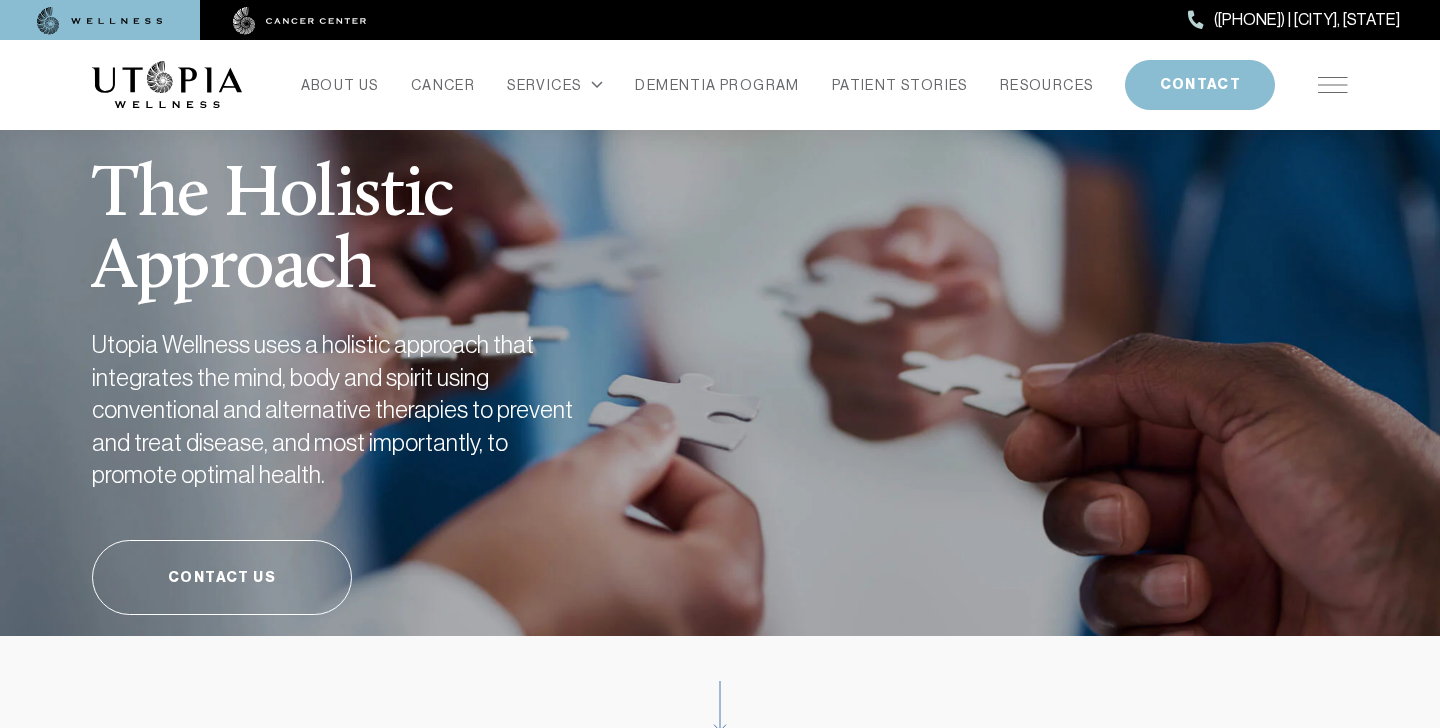 click at bounding box center [1333, 85] 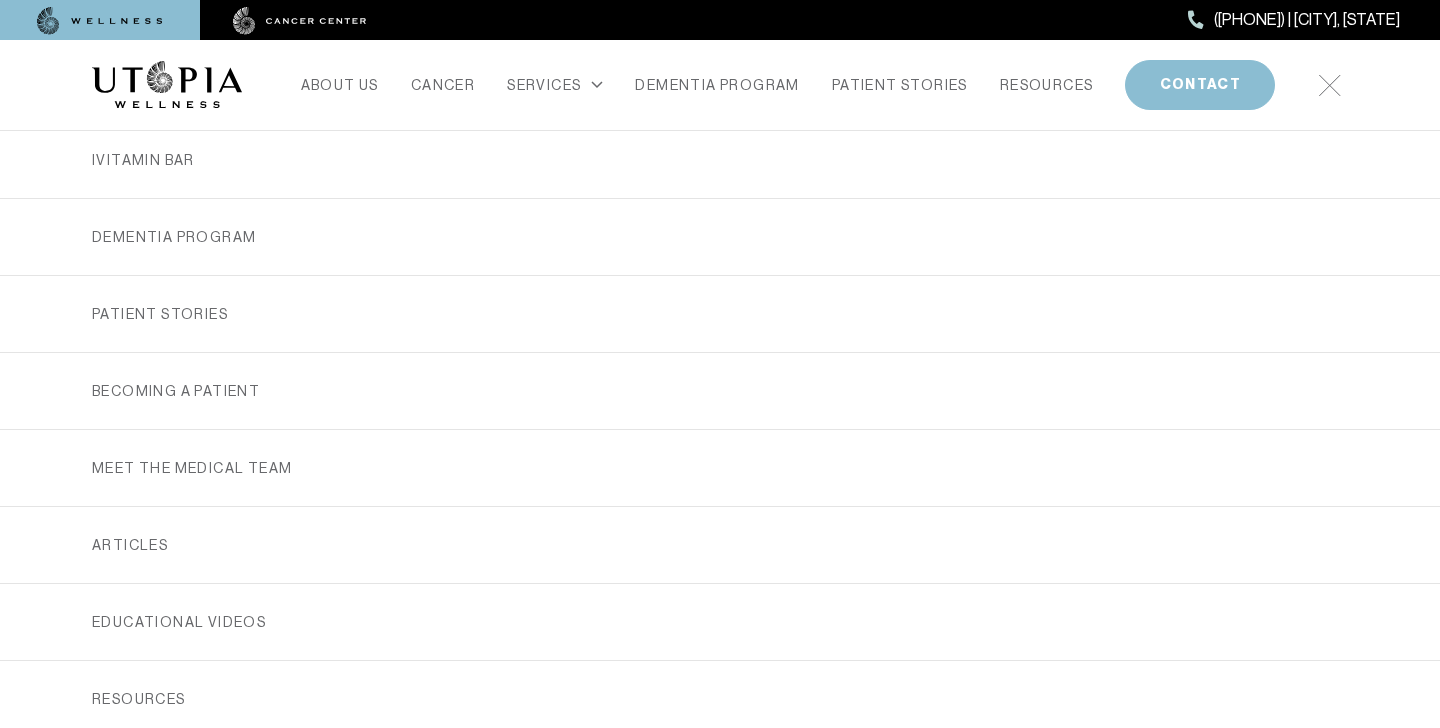 scroll, scrollTop: 318, scrollLeft: 0, axis: vertical 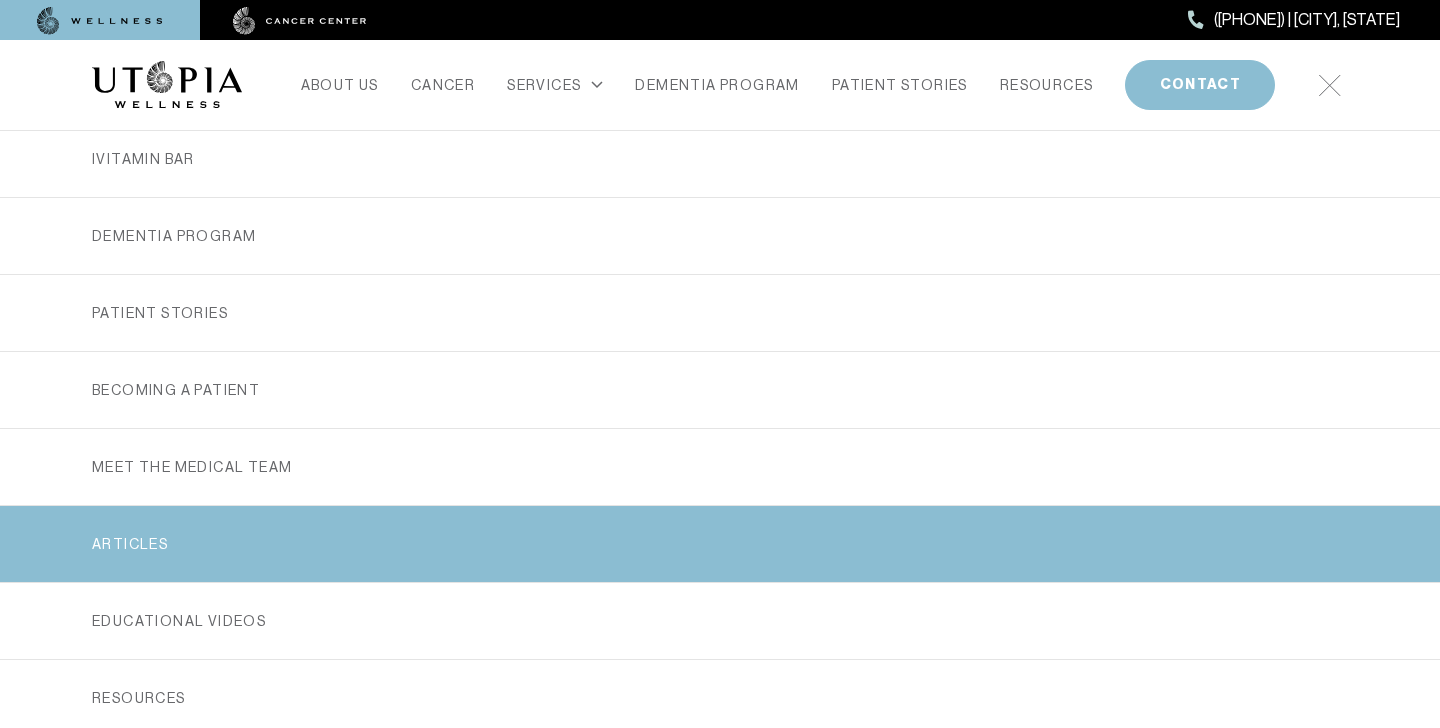 click on "ARTICLES" at bounding box center [720, 544] 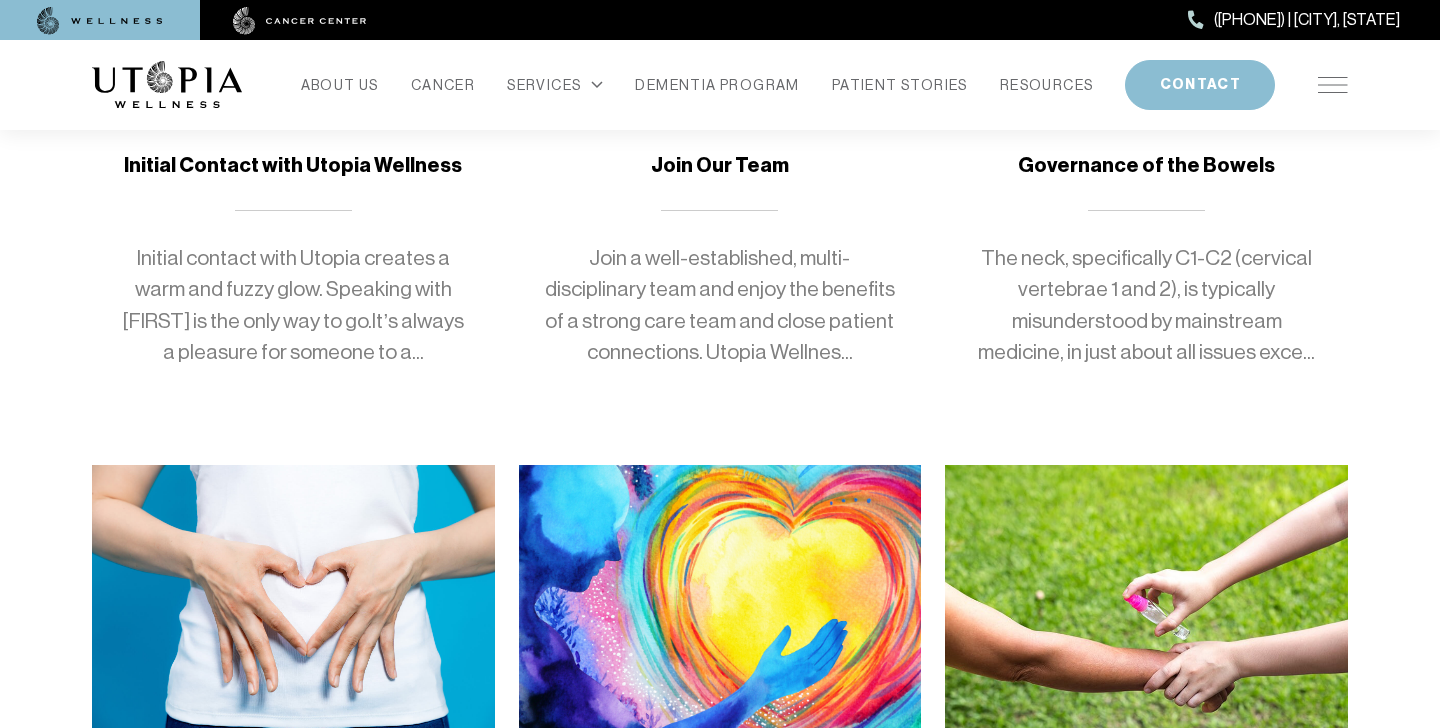 scroll, scrollTop: 0, scrollLeft: 0, axis: both 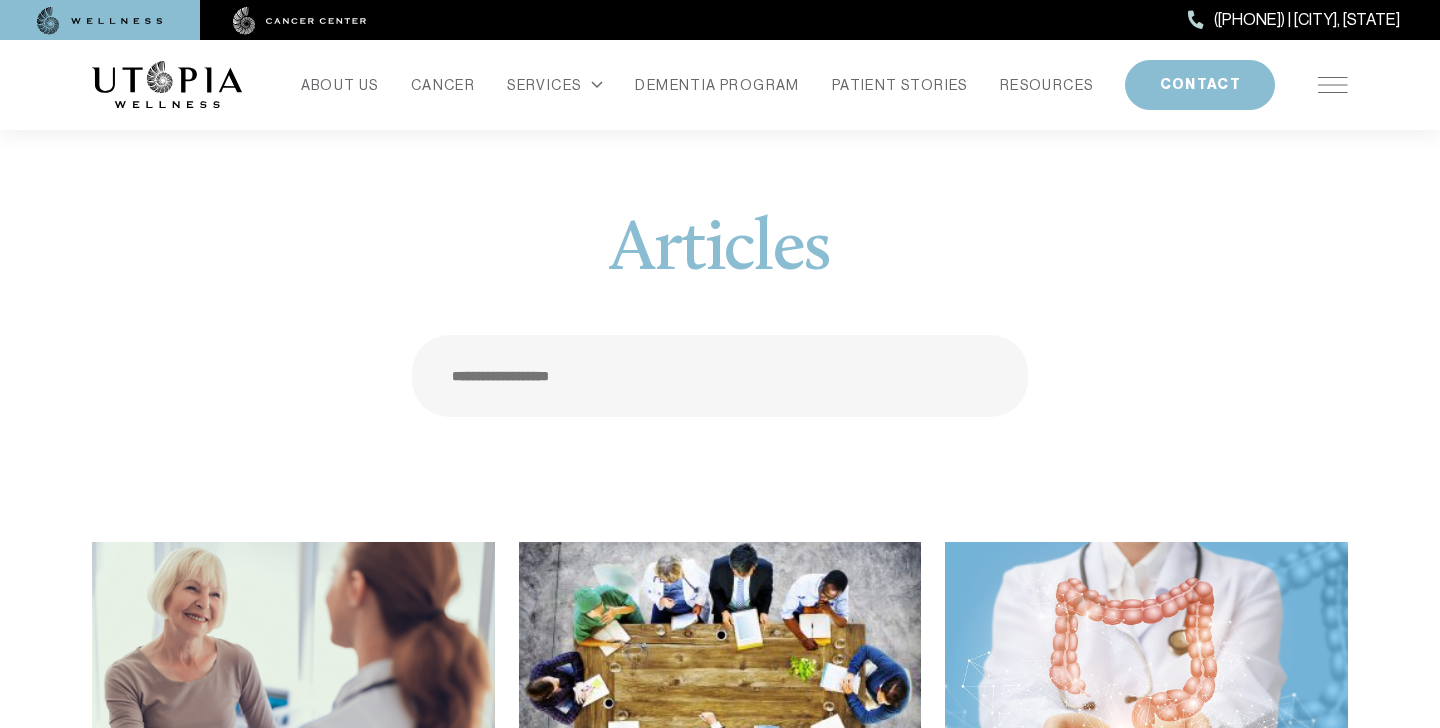 click at bounding box center [720, 376] 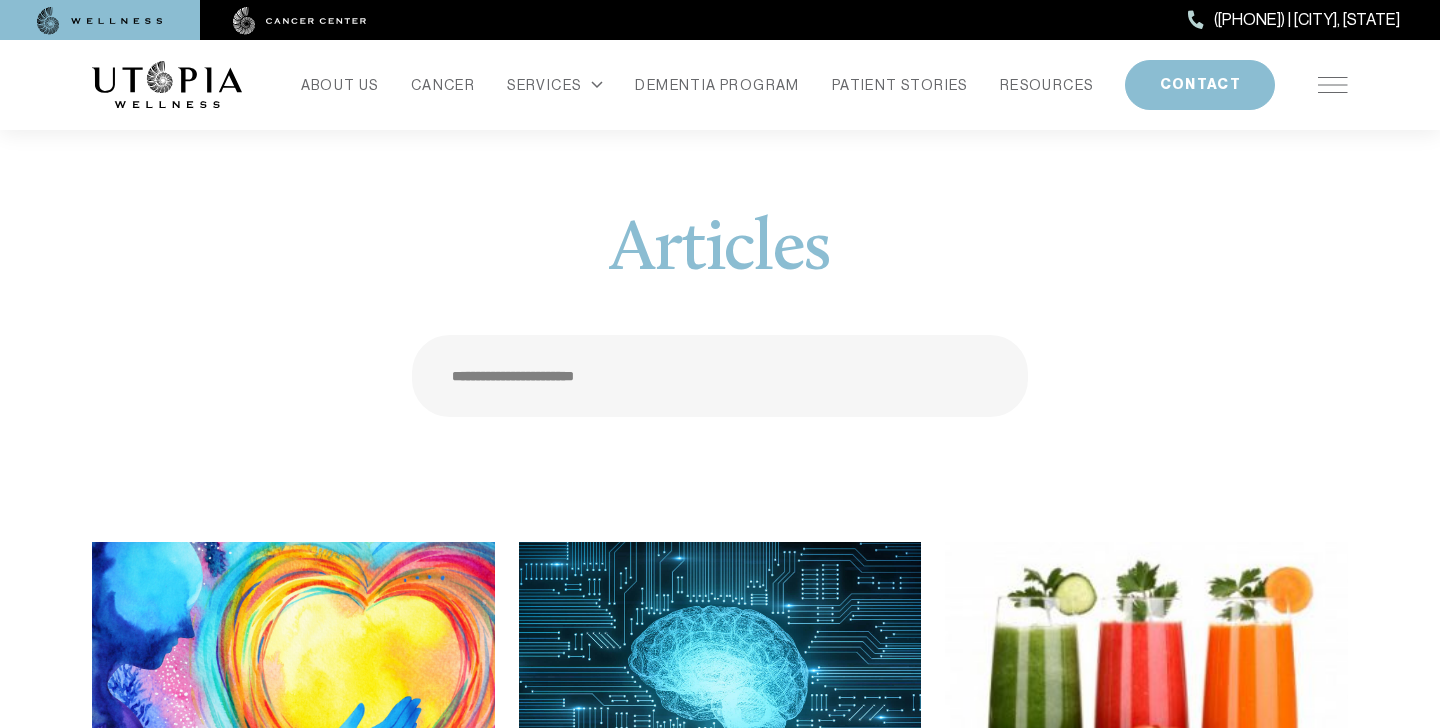 type on "**********" 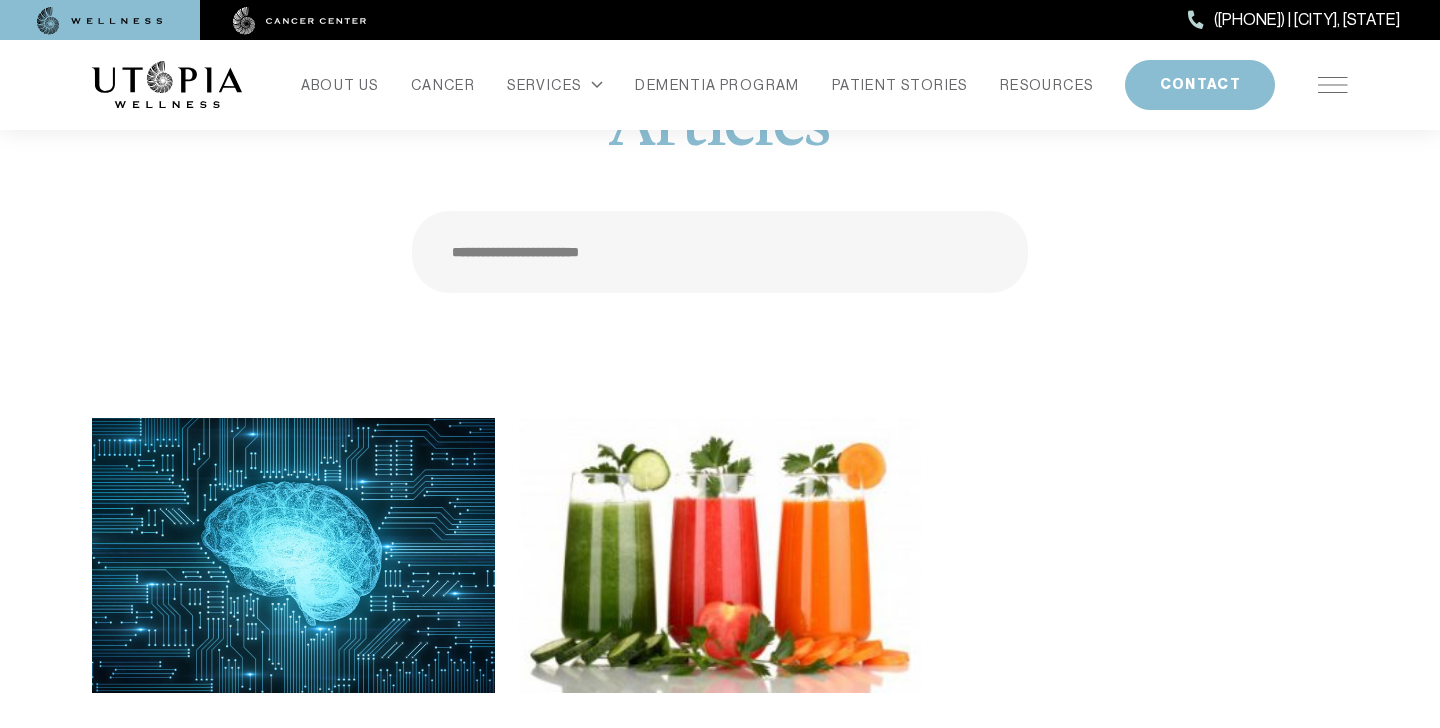 scroll, scrollTop: 0, scrollLeft: 0, axis: both 